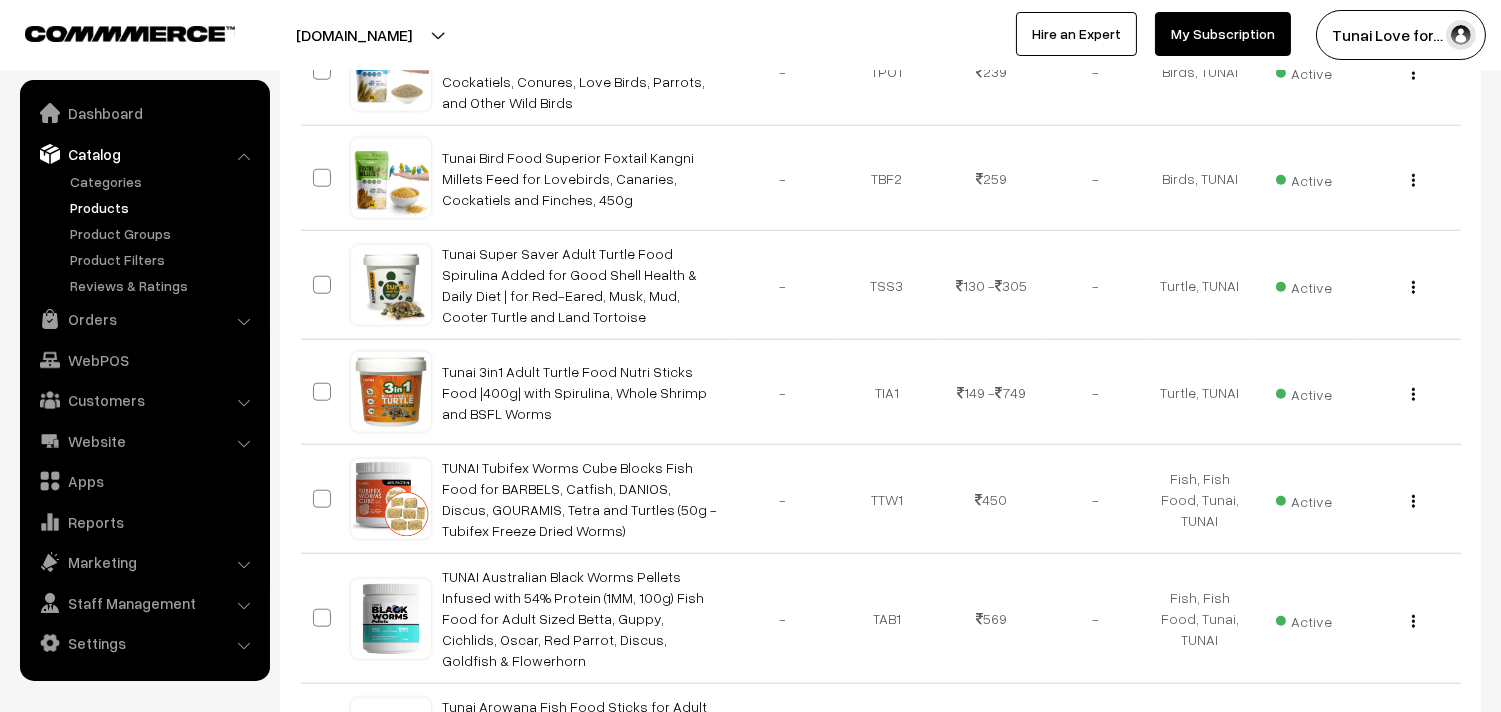 scroll, scrollTop: 3555, scrollLeft: 0, axis: vertical 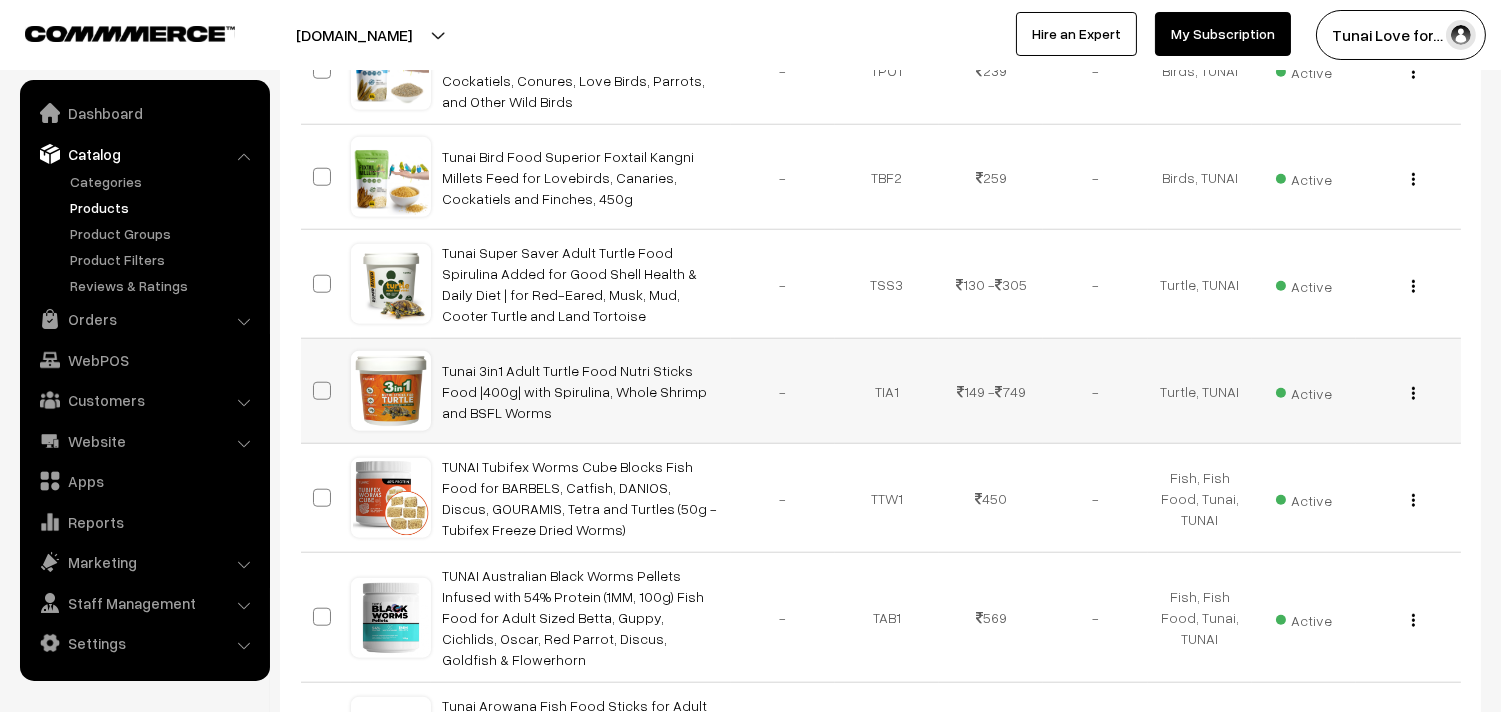 click at bounding box center [1413, 393] 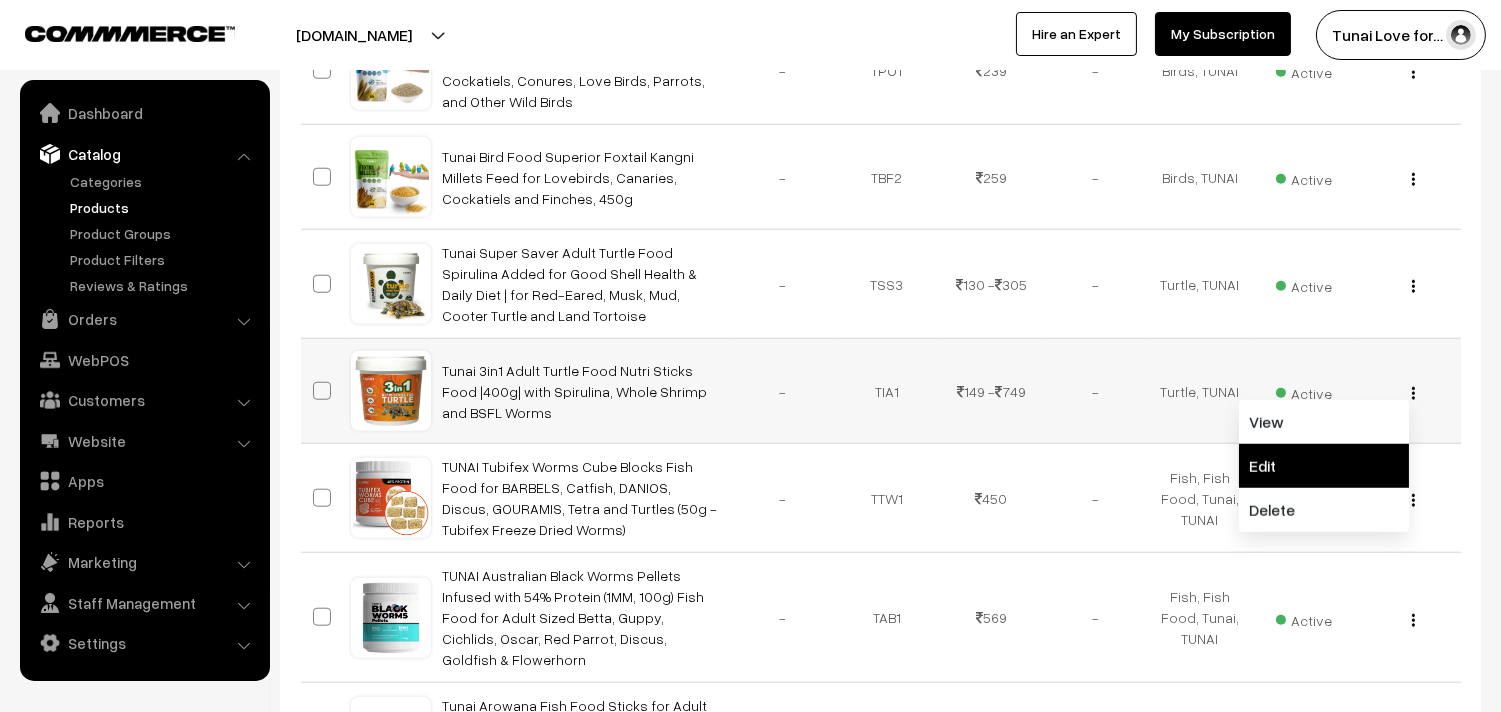 click on "Edit" at bounding box center (1324, 466) 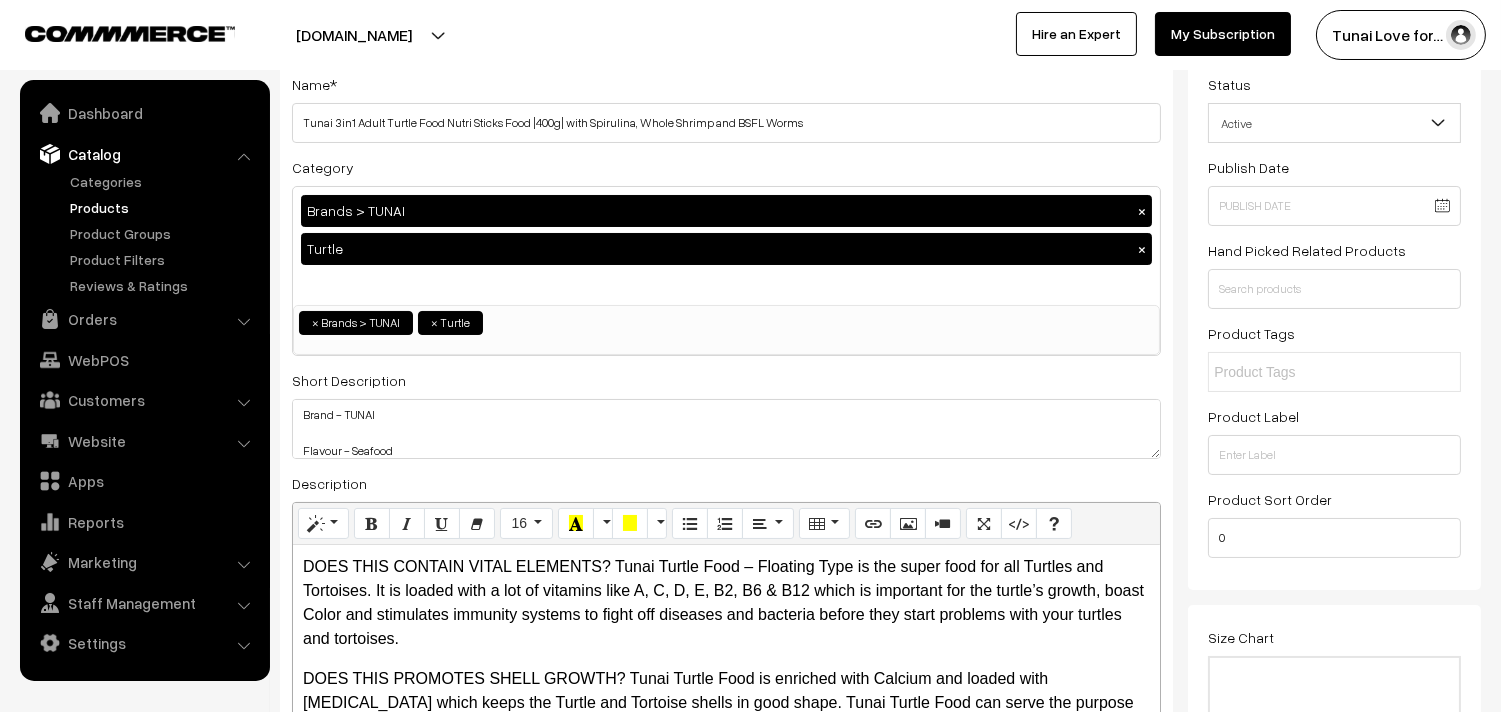 scroll, scrollTop: 0, scrollLeft: 0, axis: both 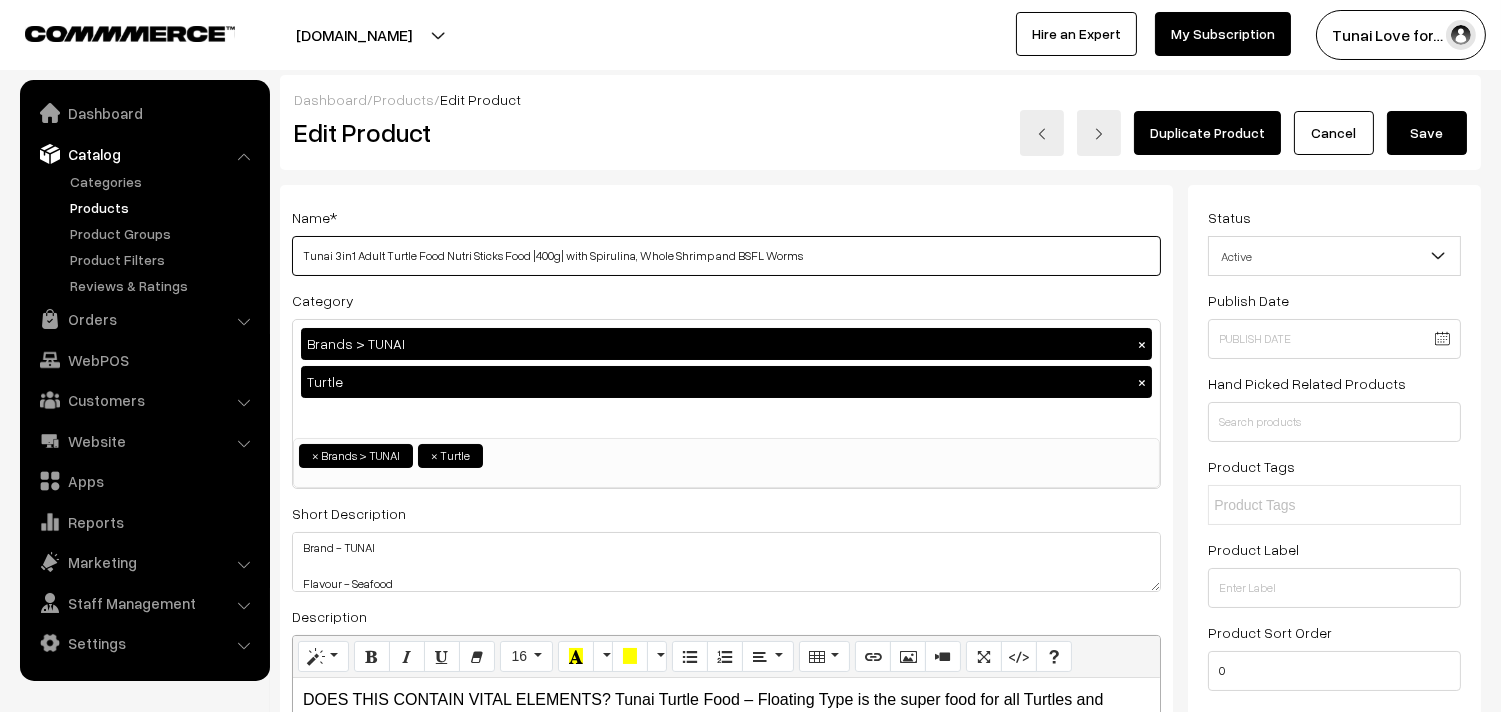 click on "Tunai 3in1 Adult Turtle Food Nutri Sticks Food |400g| with Spirulina, Whole Shrimp and BSFL Worms" at bounding box center [726, 256] 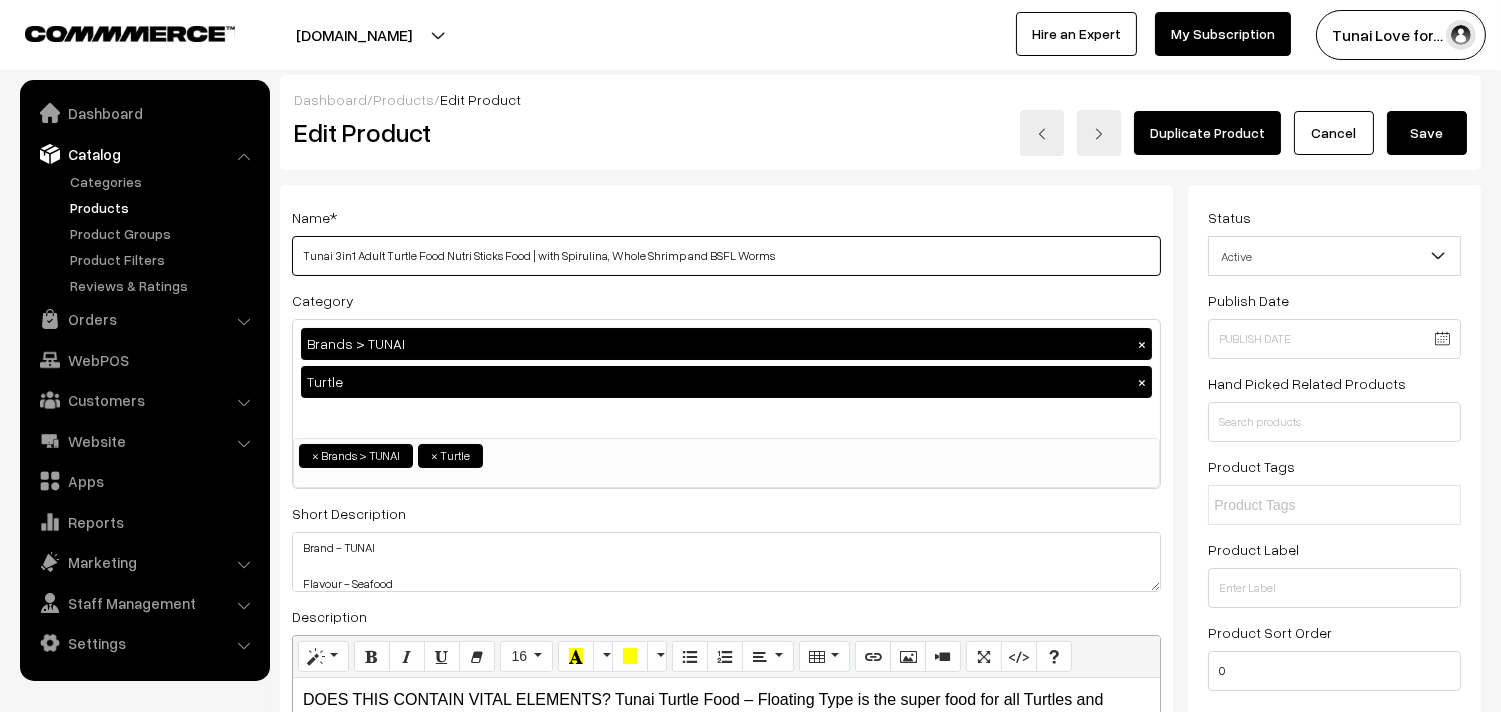 type on "Tunai 3in1 Adult Turtle Food Nutri Sticks Food | with Spirulina, Whole Shrimp and BSFL Worms" 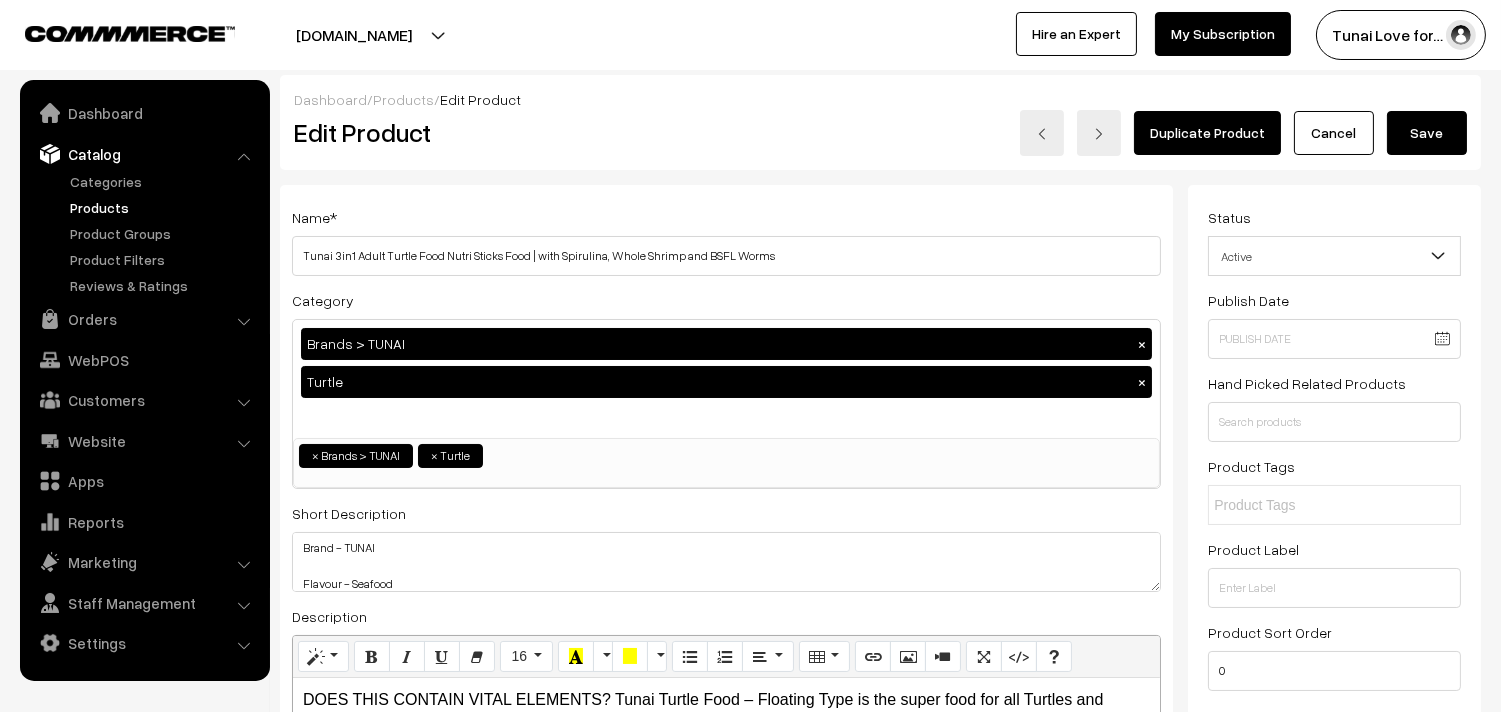 click on "Save" at bounding box center (1427, 133) 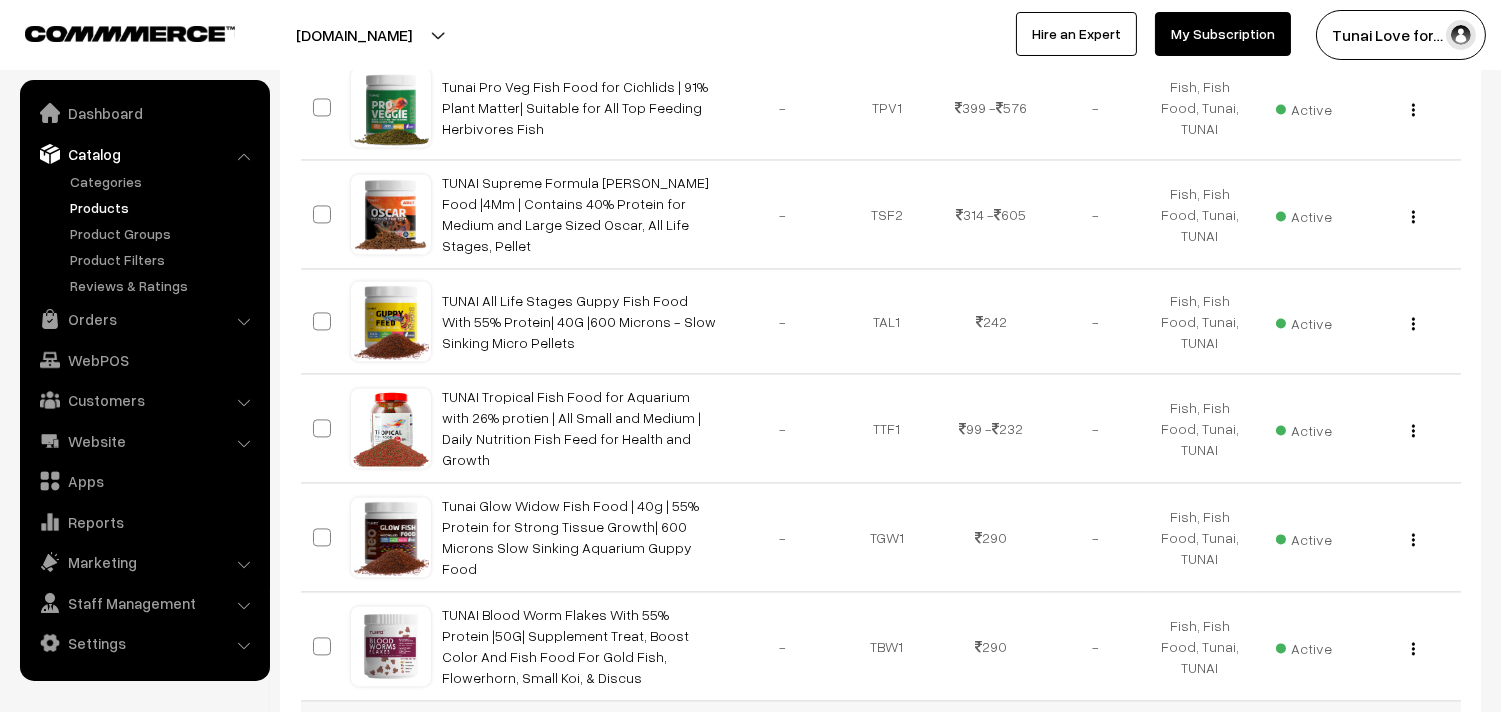 scroll, scrollTop: 7475, scrollLeft: 0, axis: vertical 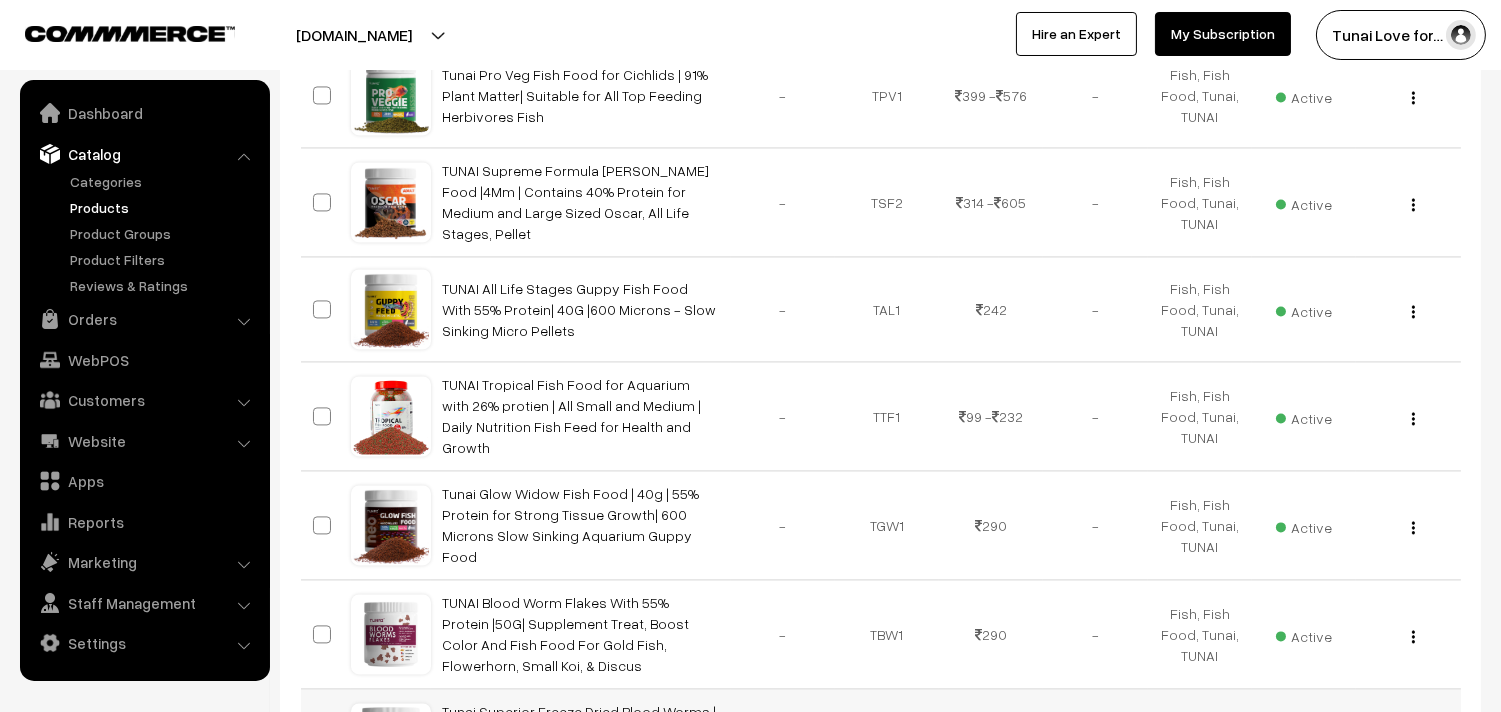 click at bounding box center [1413, 745] 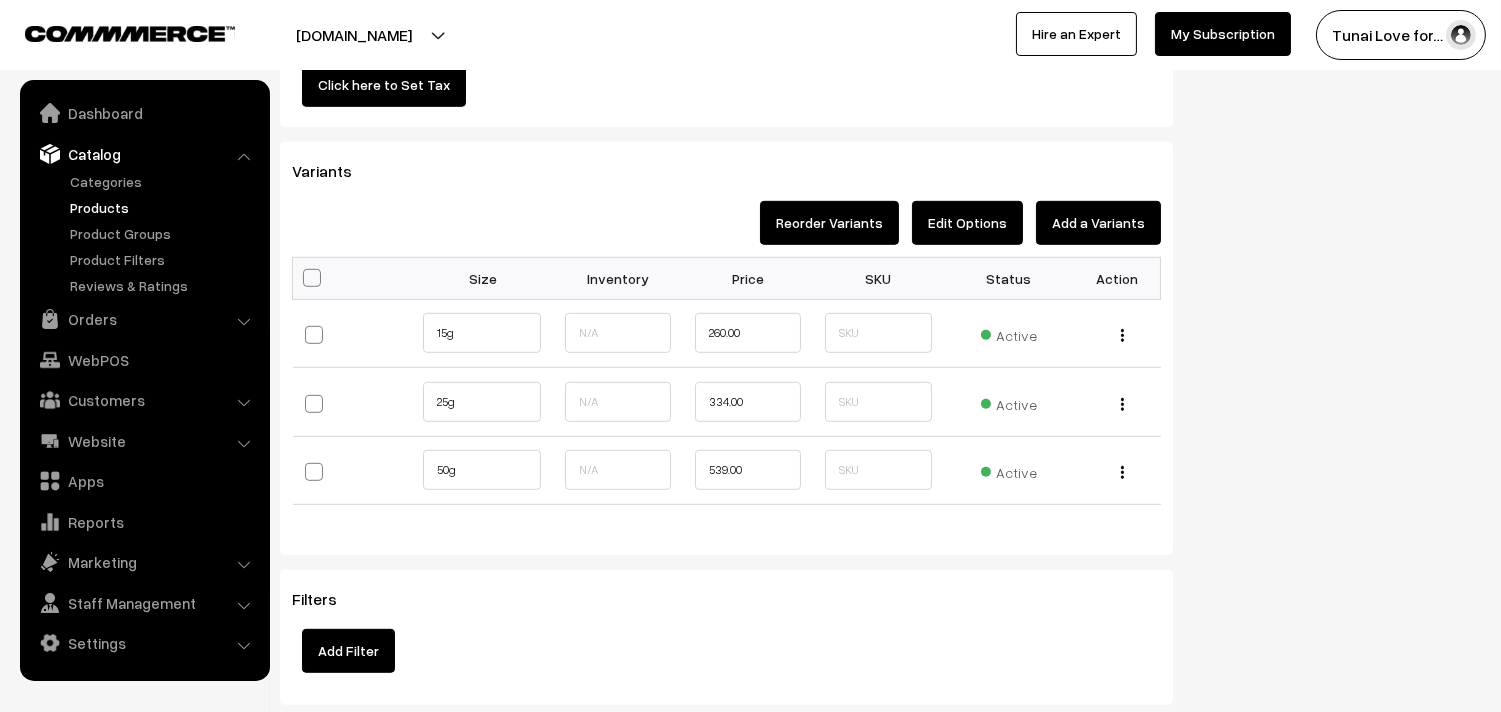 scroll, scrollTop: 2111, scrollLeft: 0, axis: vertical 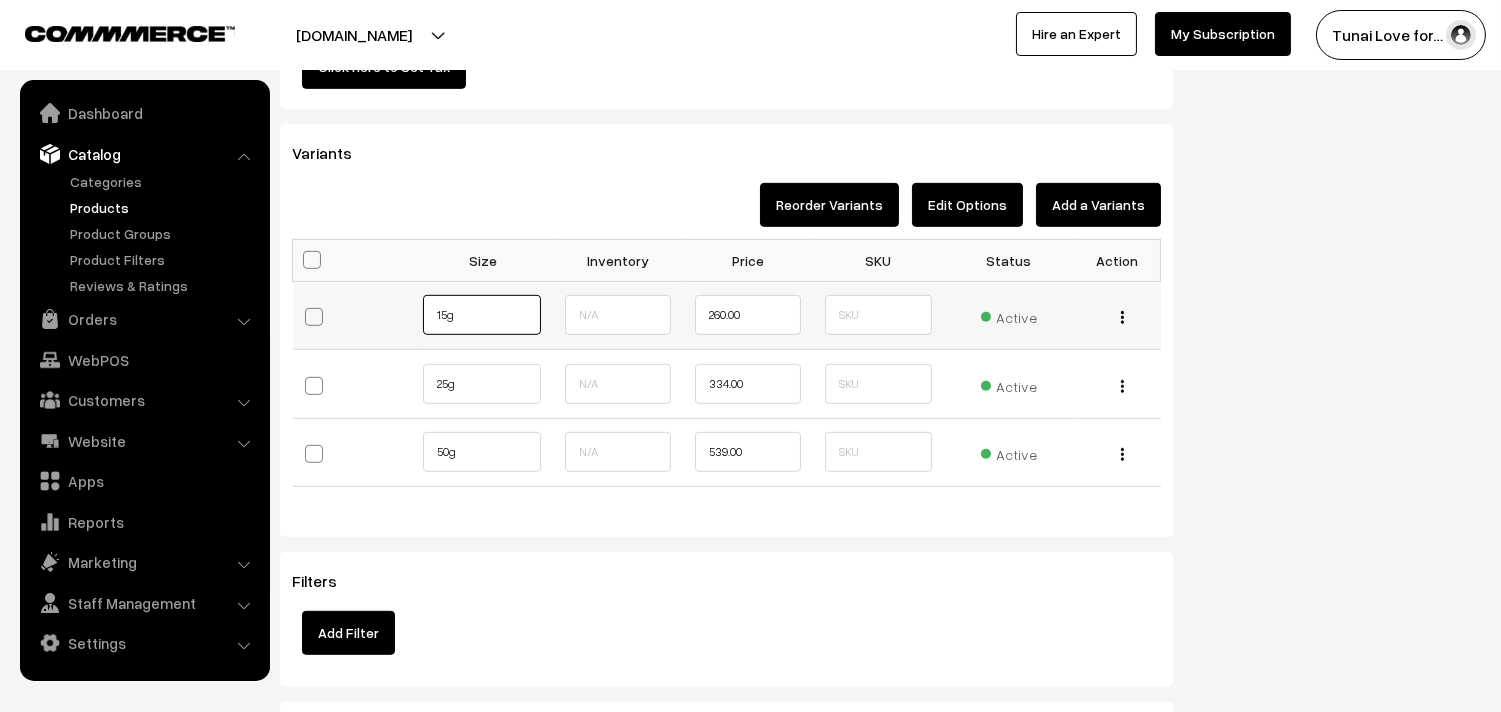 drag, startPoint x: 472, startPoint y: 323, endPoint x: 431, endPoint y: 321, distance: 41.04875 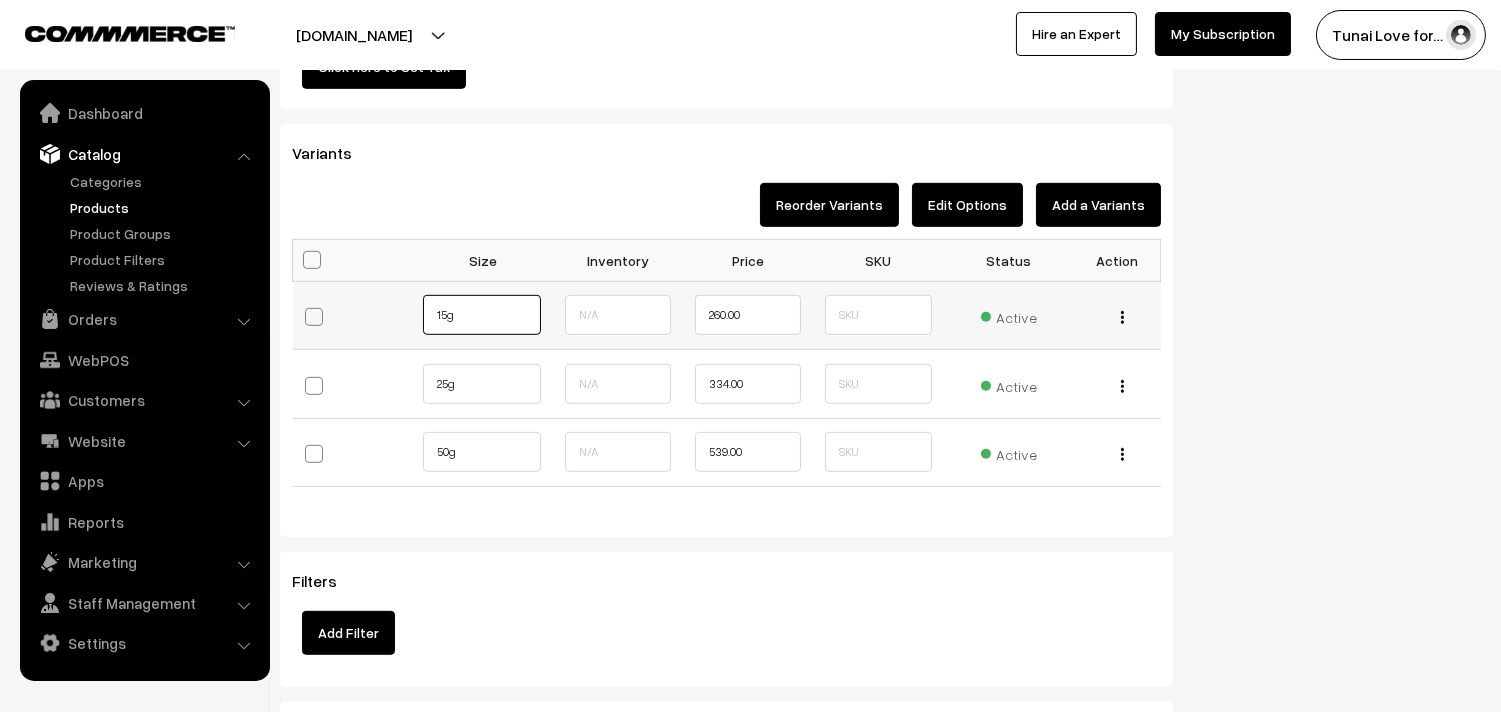 click on "15g" at bounding box center (482, 315) 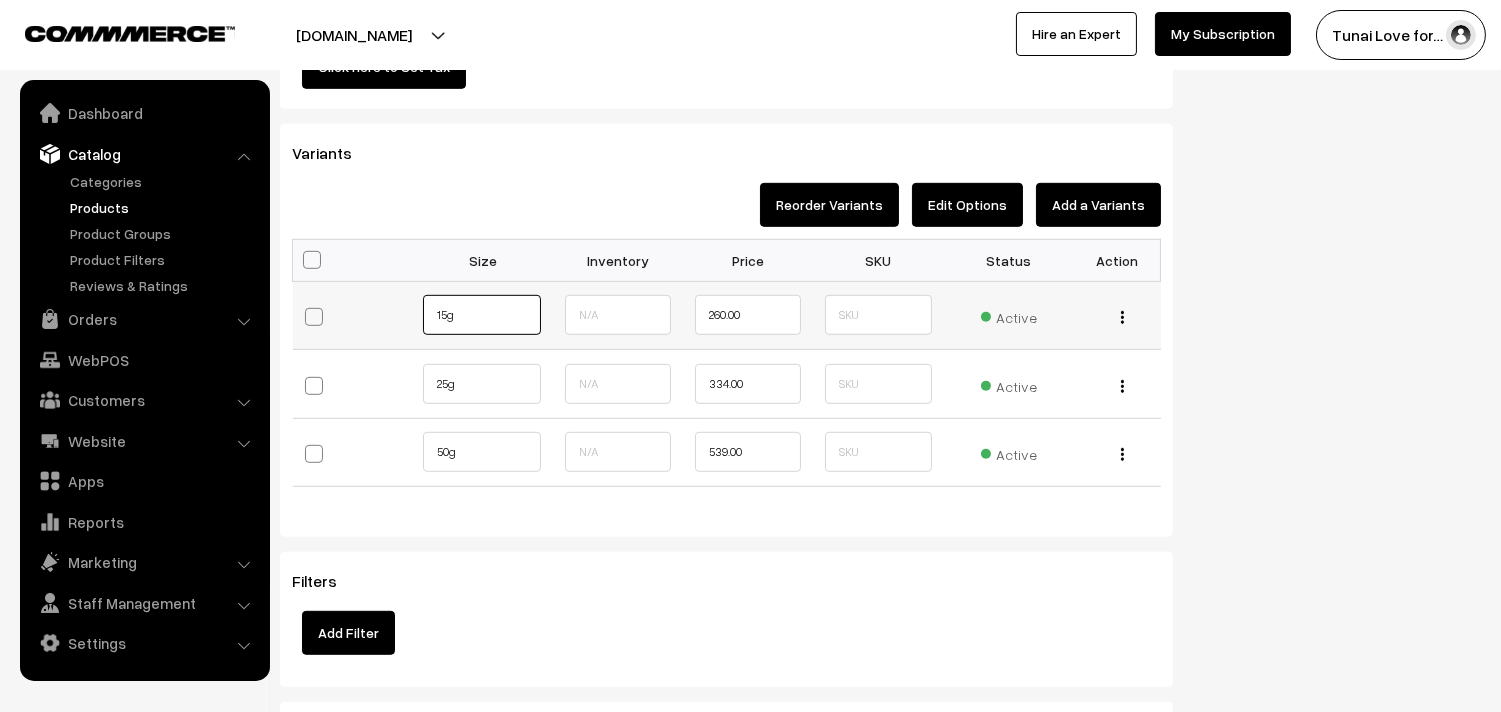 click on "15g" at bounding box center [482, 315] 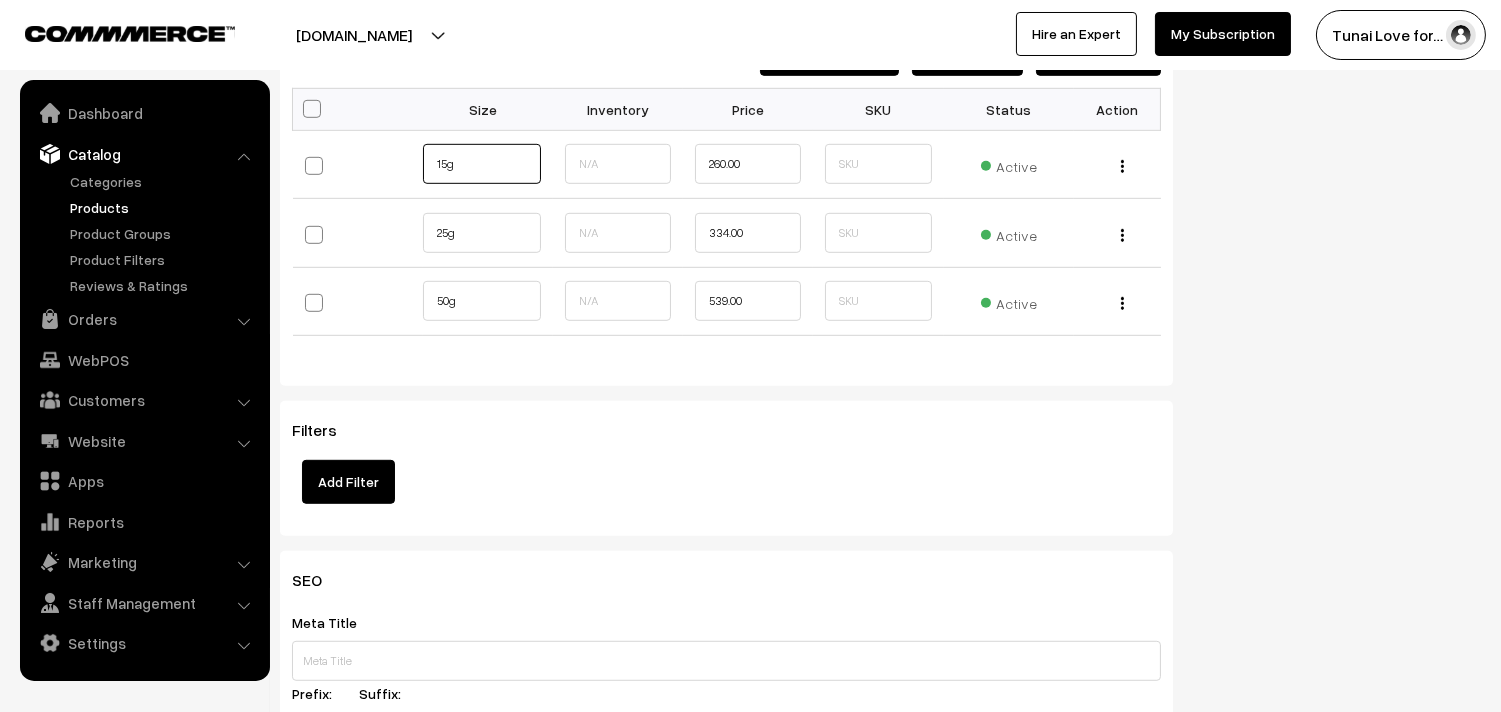 scroll, scrollTop: 2222, scrollLeft: 0, axis: vertical 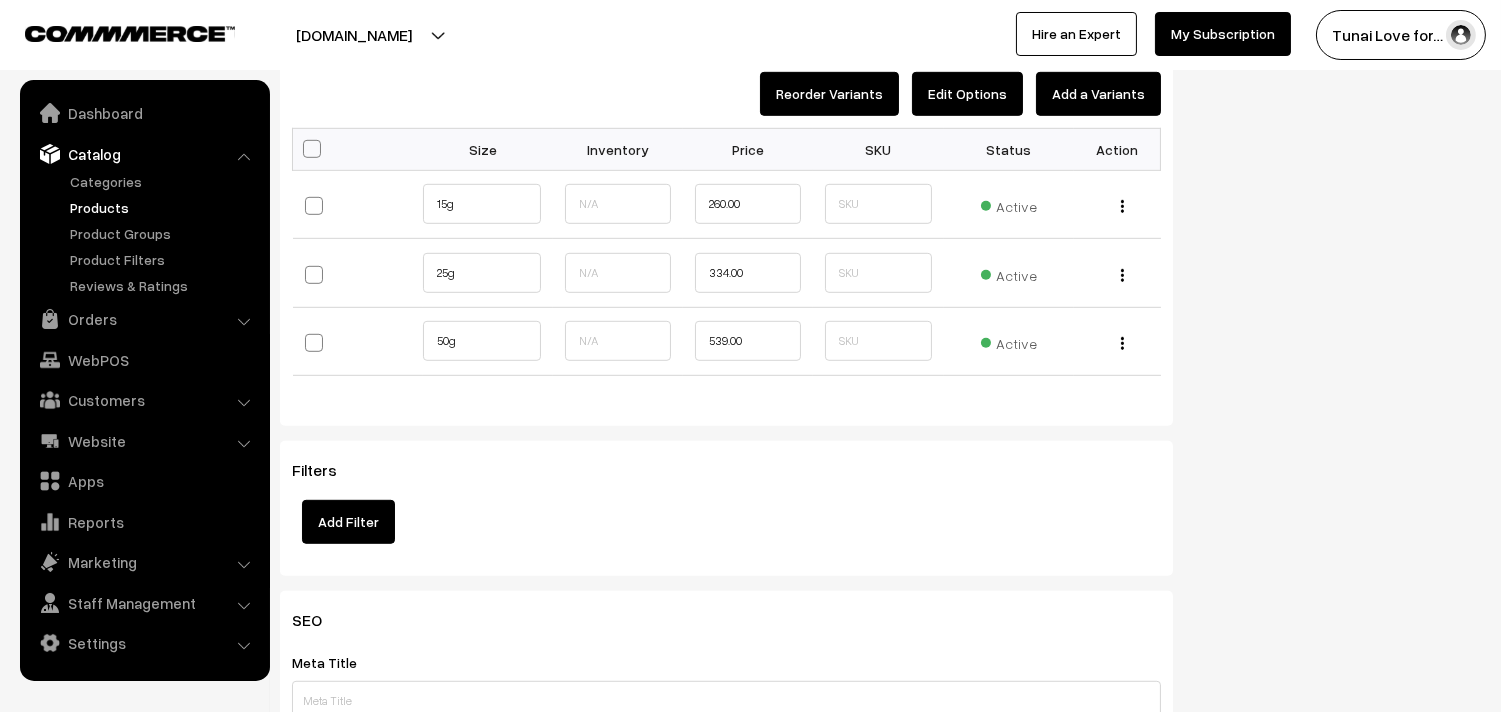 click on "Add Filter" at bounding box center (348, 522) 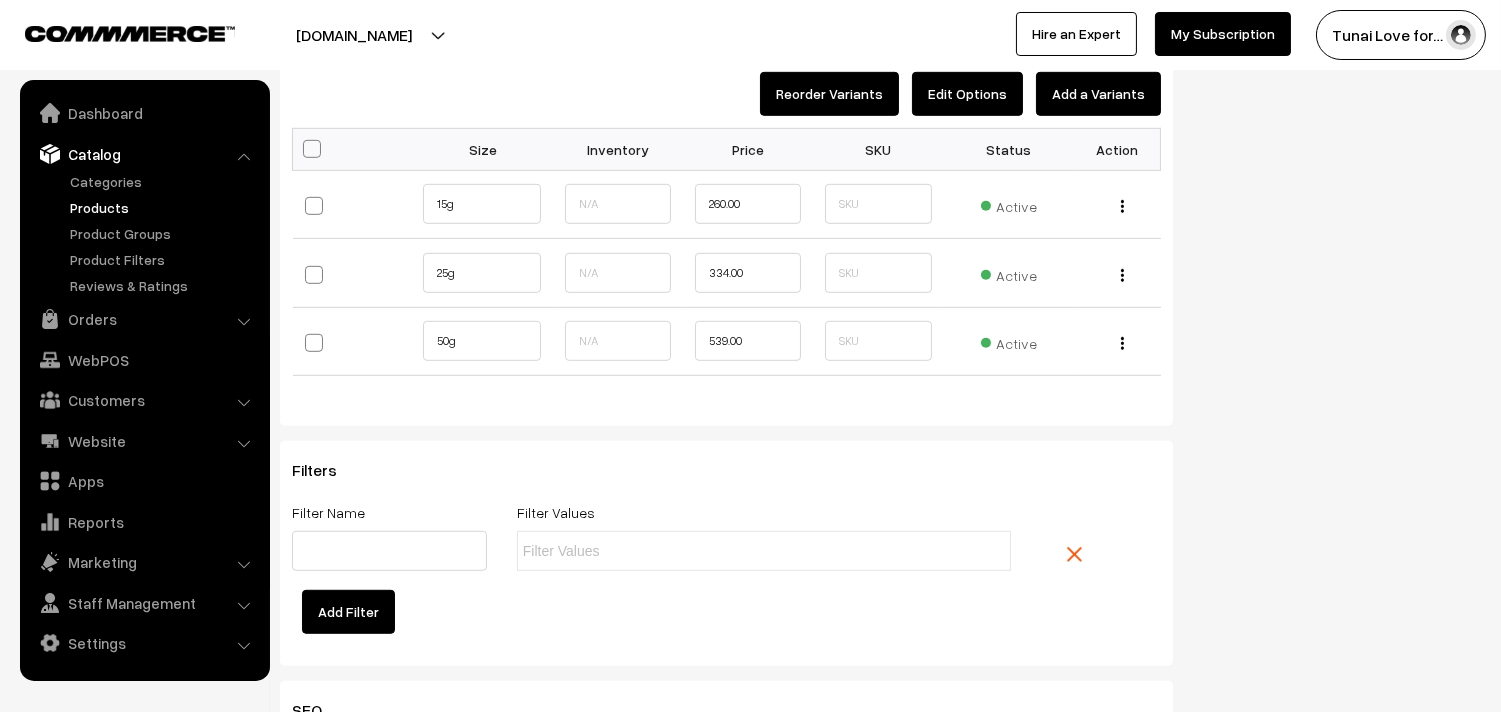 click at bounding box center [1091, 554] 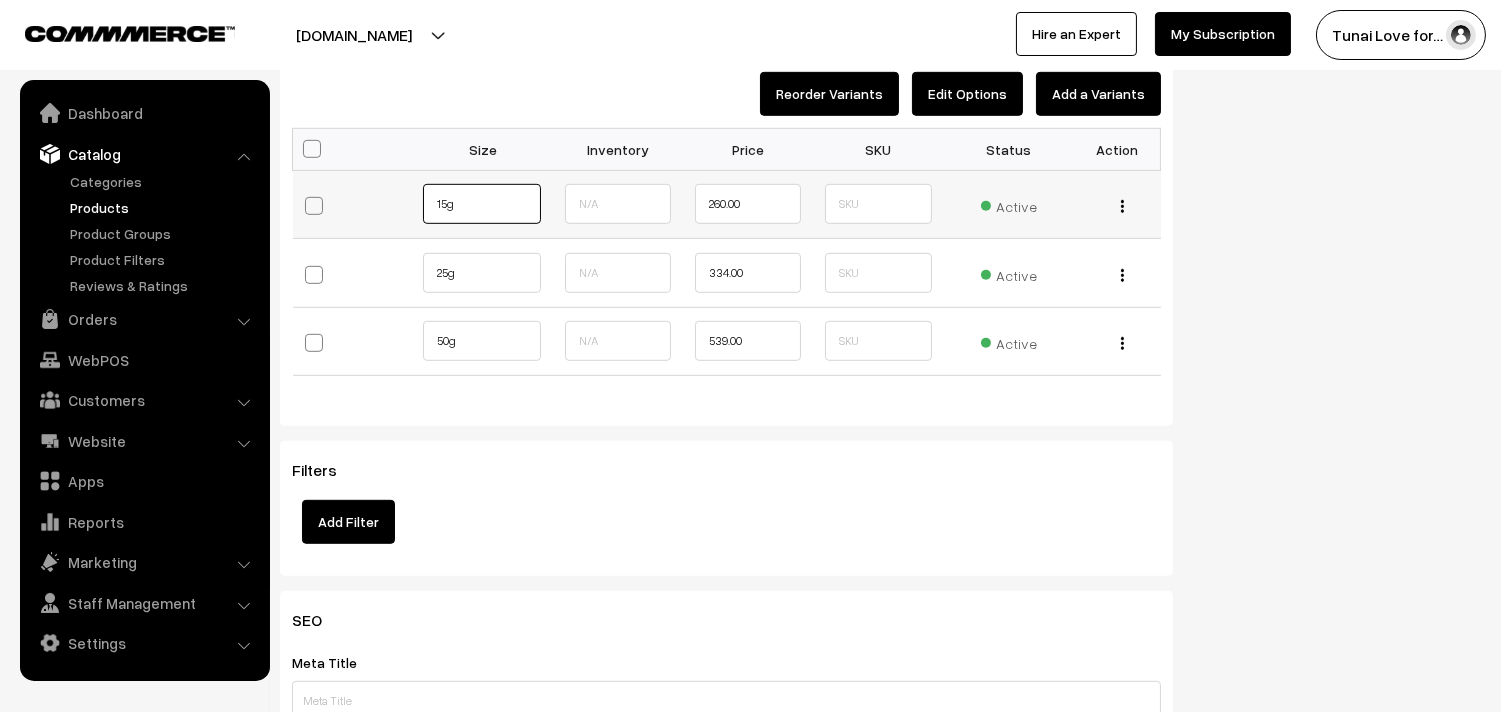 click on "15g" at bounding box center [482, 204] 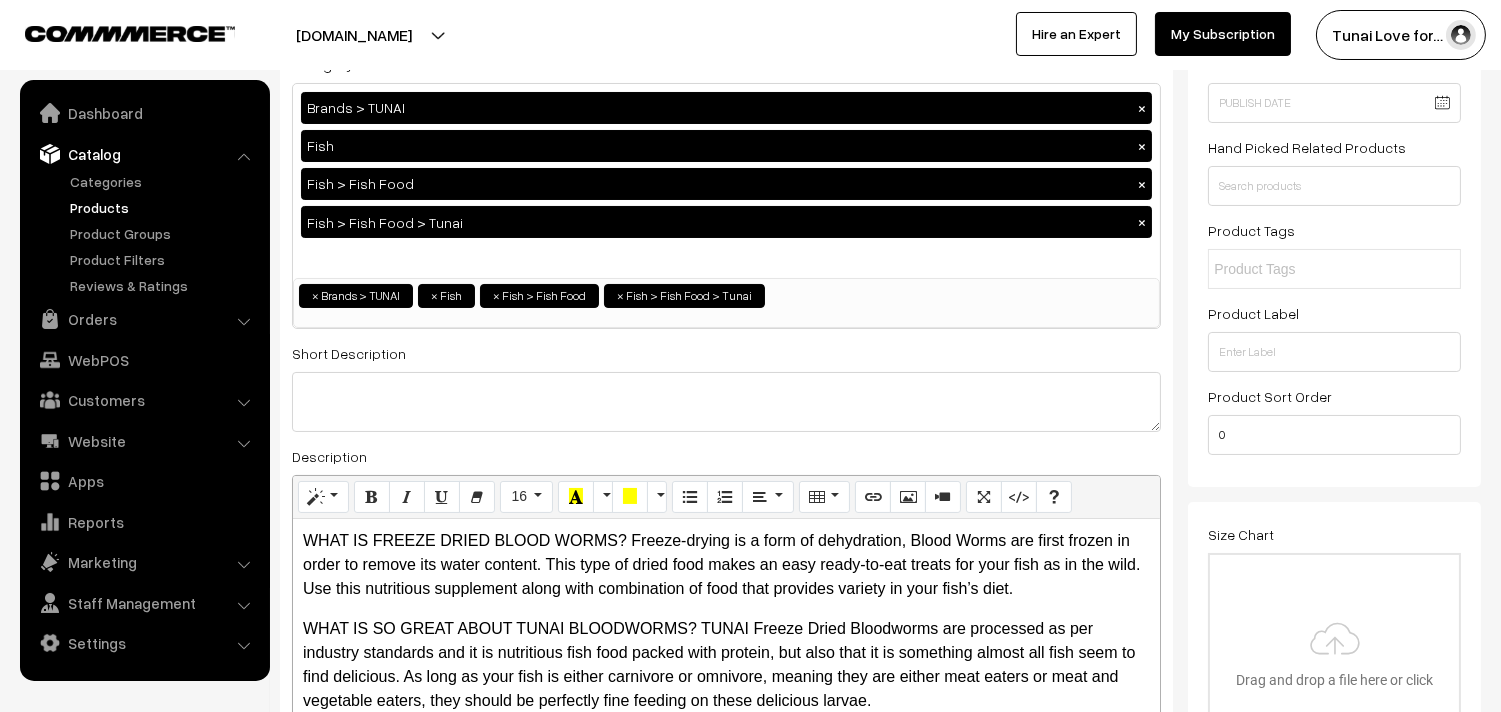 scroll, scrollTop: 0, scrollLeft: 0, axis: both 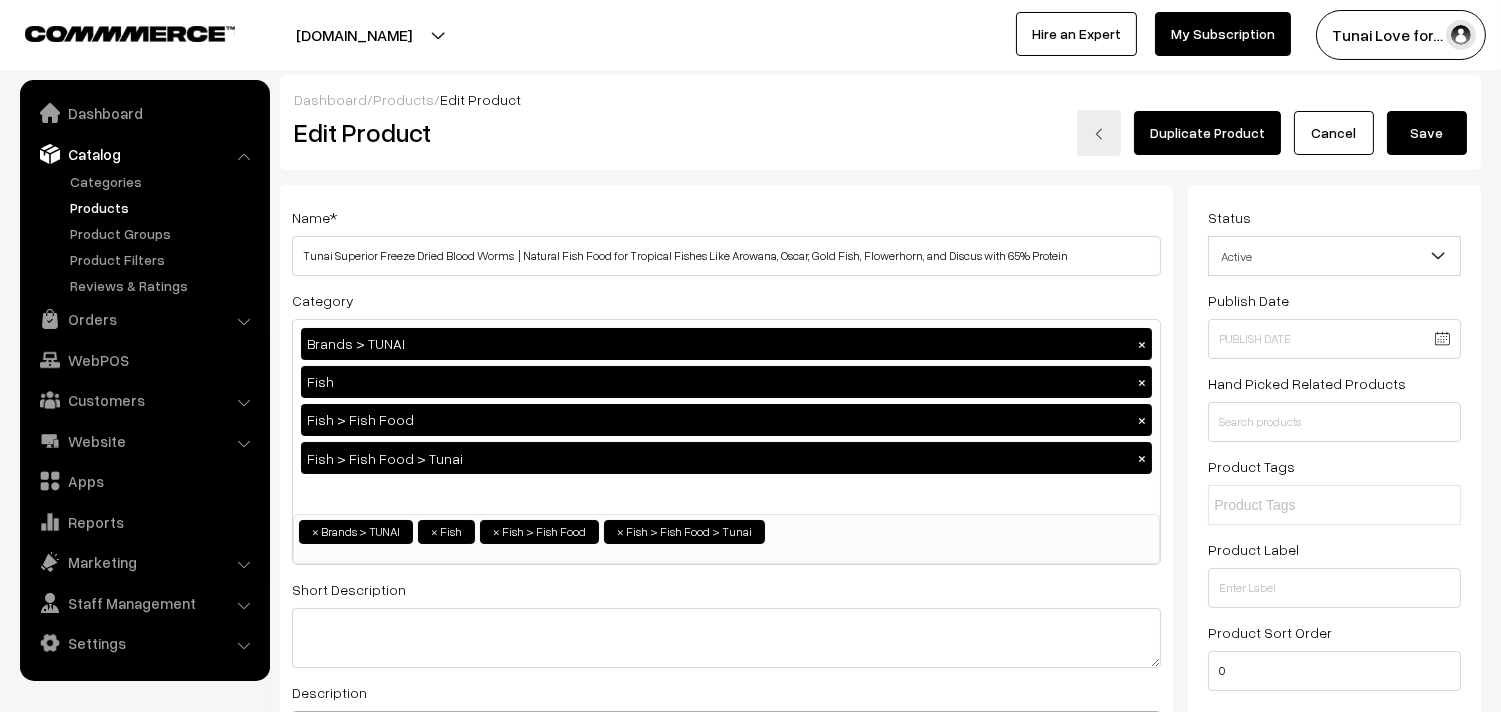 click on "Cancel" at bounding box center [1334, 133] 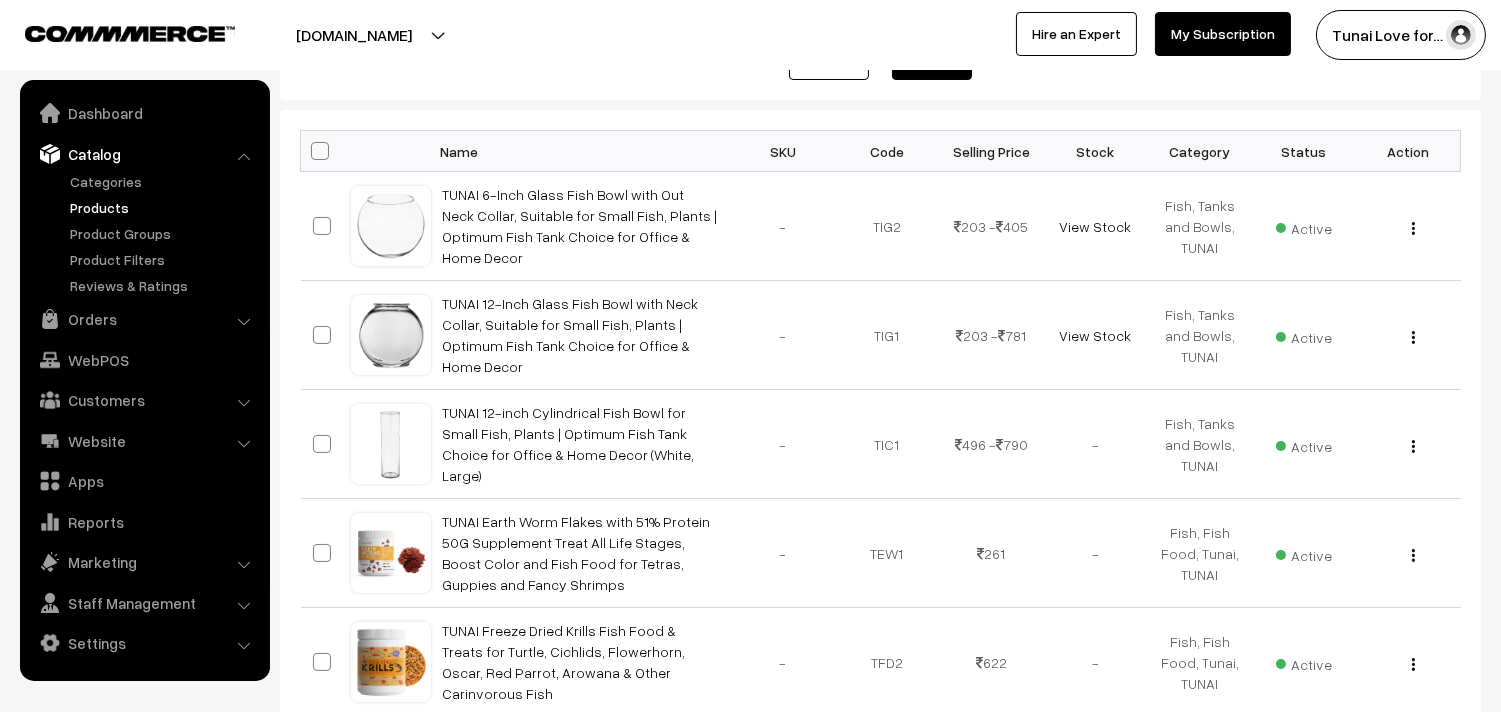 scroll, scrollTop: 0, scrollLeft: 0, axis: both 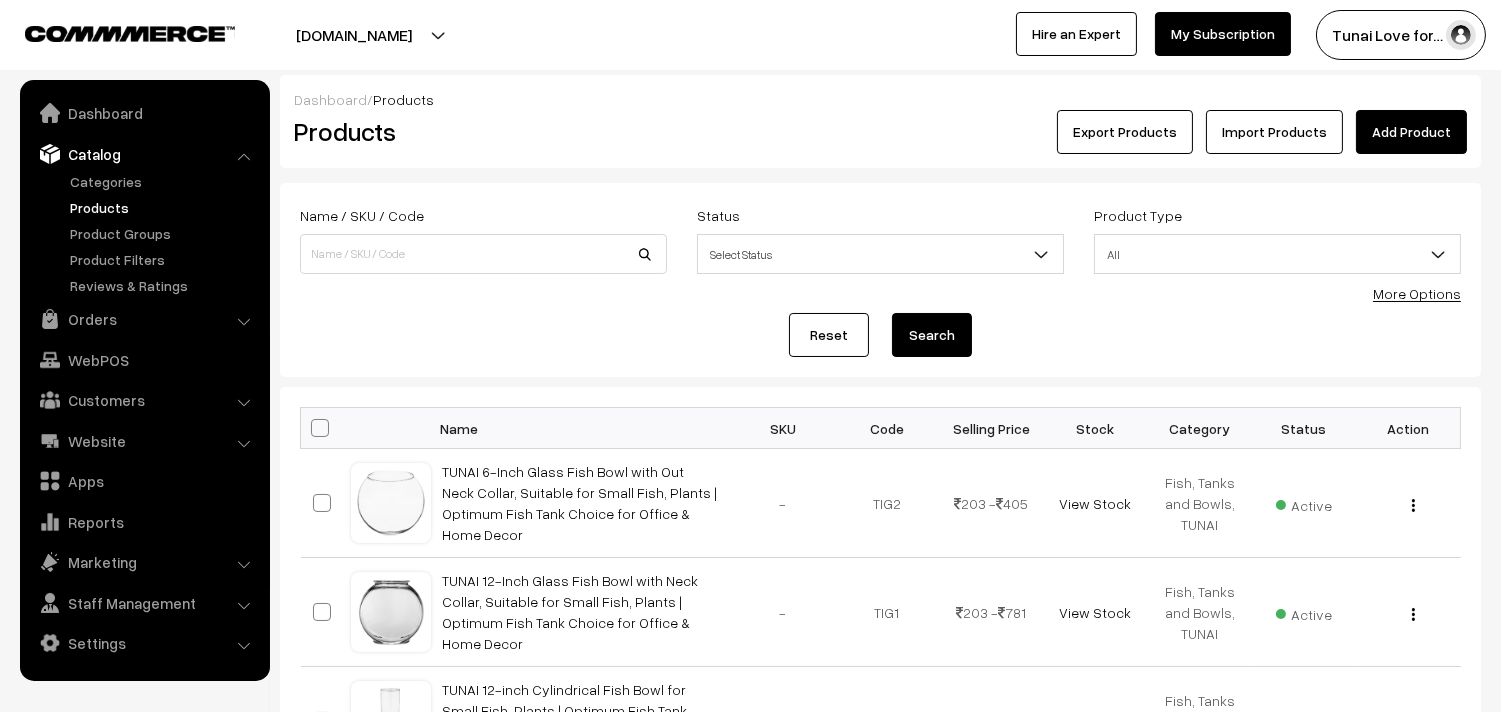 click on "More Options" at bounding box center [1417, 293] 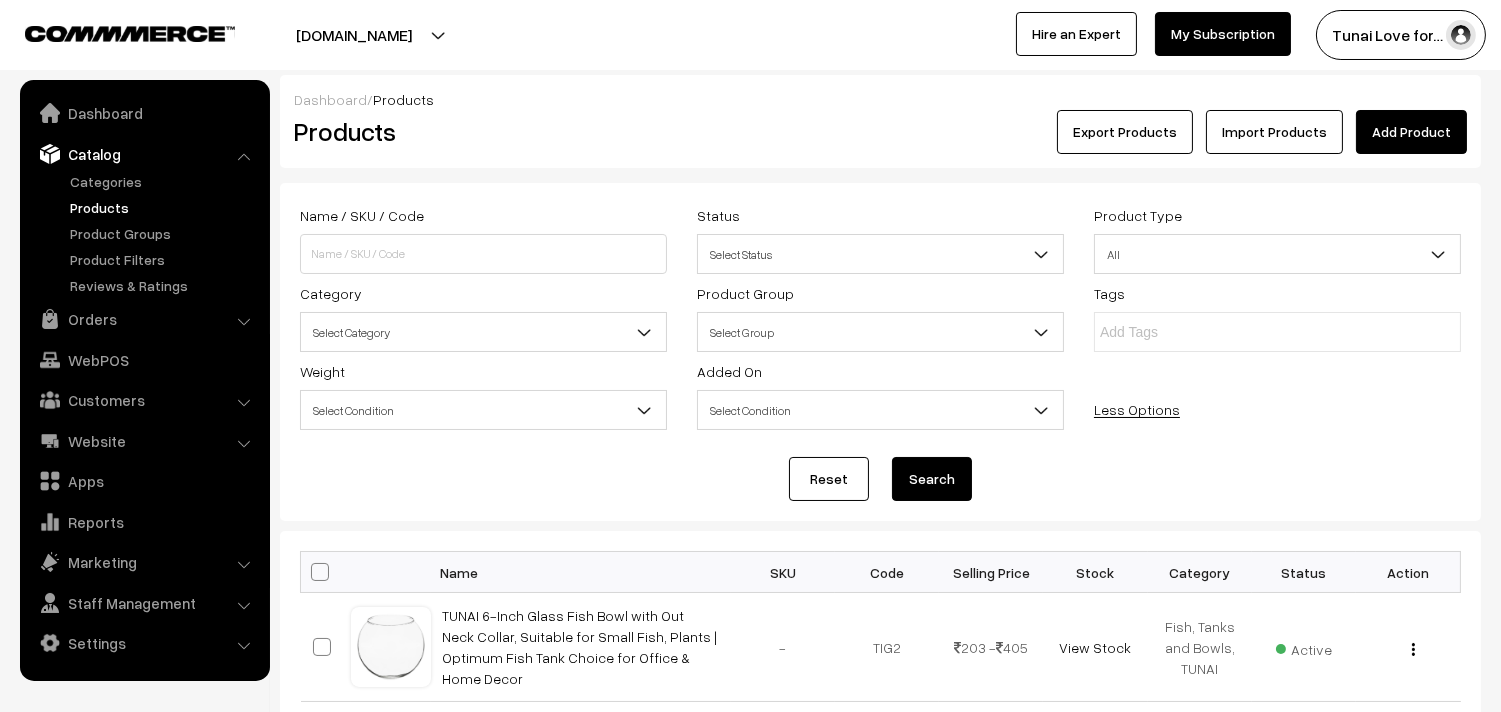 click on "Select Category" at bounding box center [483, 332] 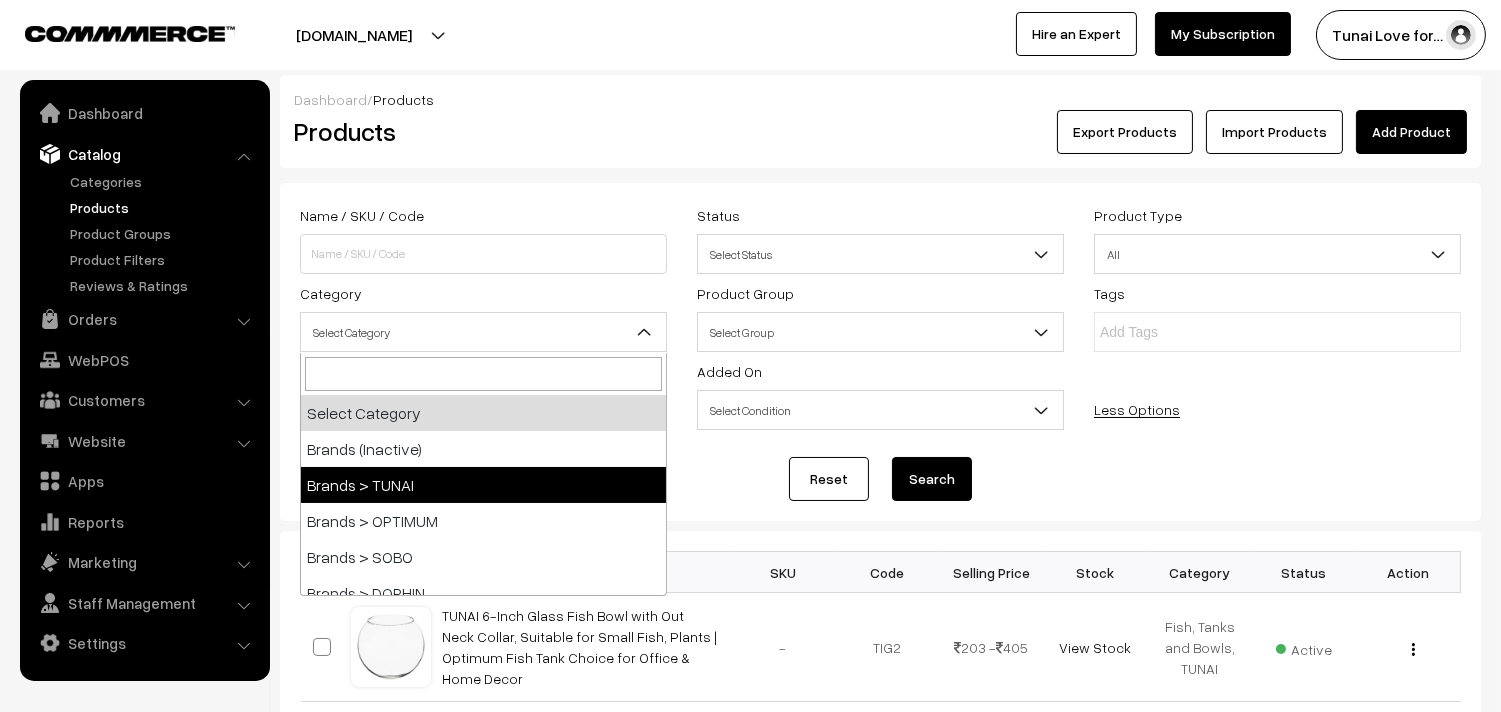 select on "35" 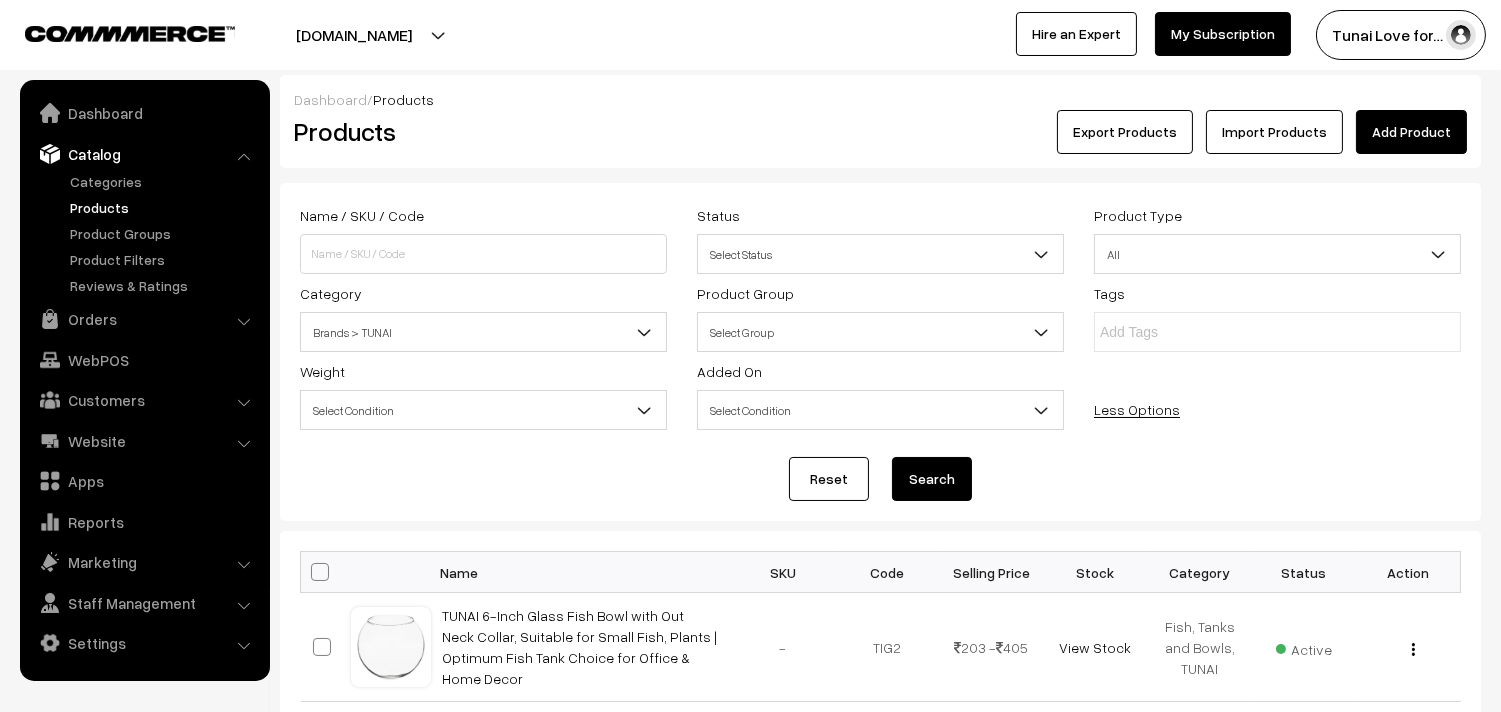 click on "Search" at bounding box center [932, 479] 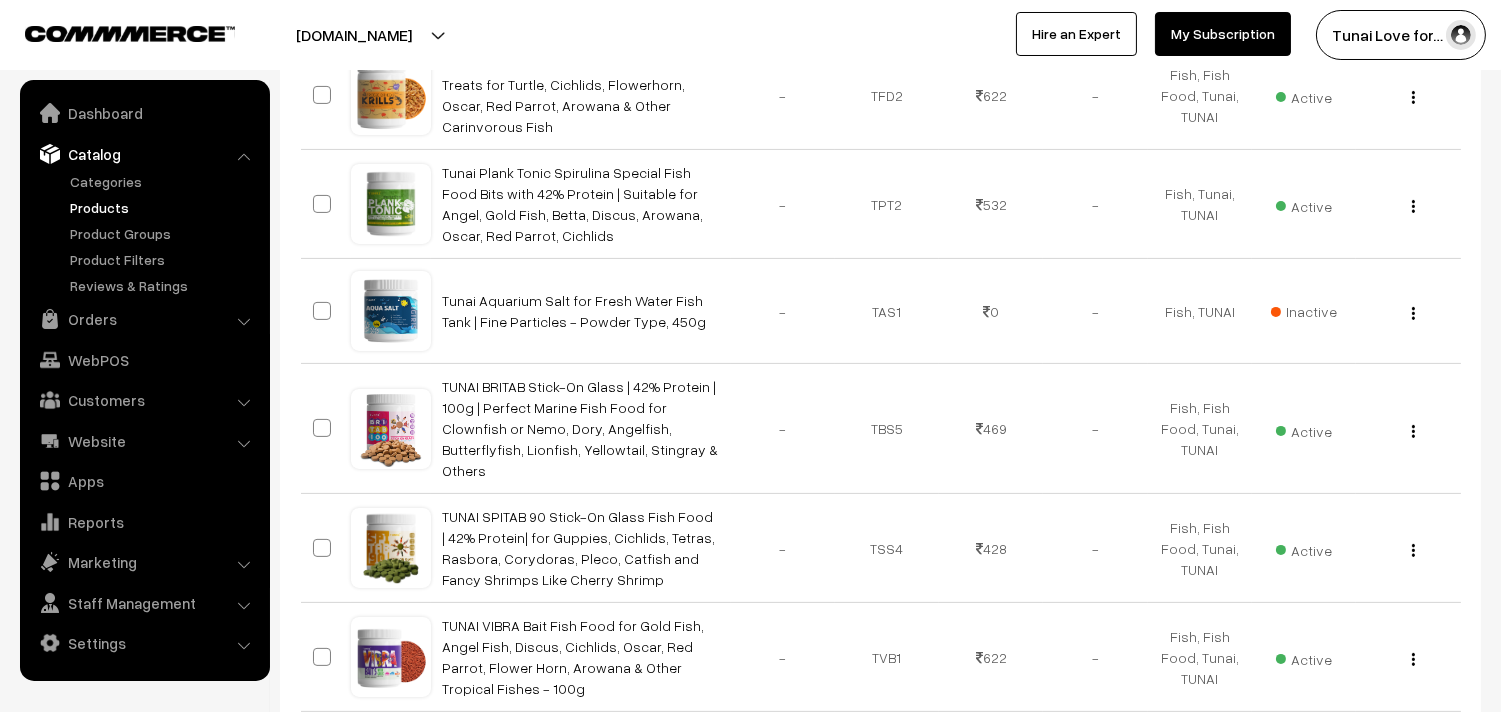 scroll, scrollTop: 1200, scrollLeft: 0, axis: vertical 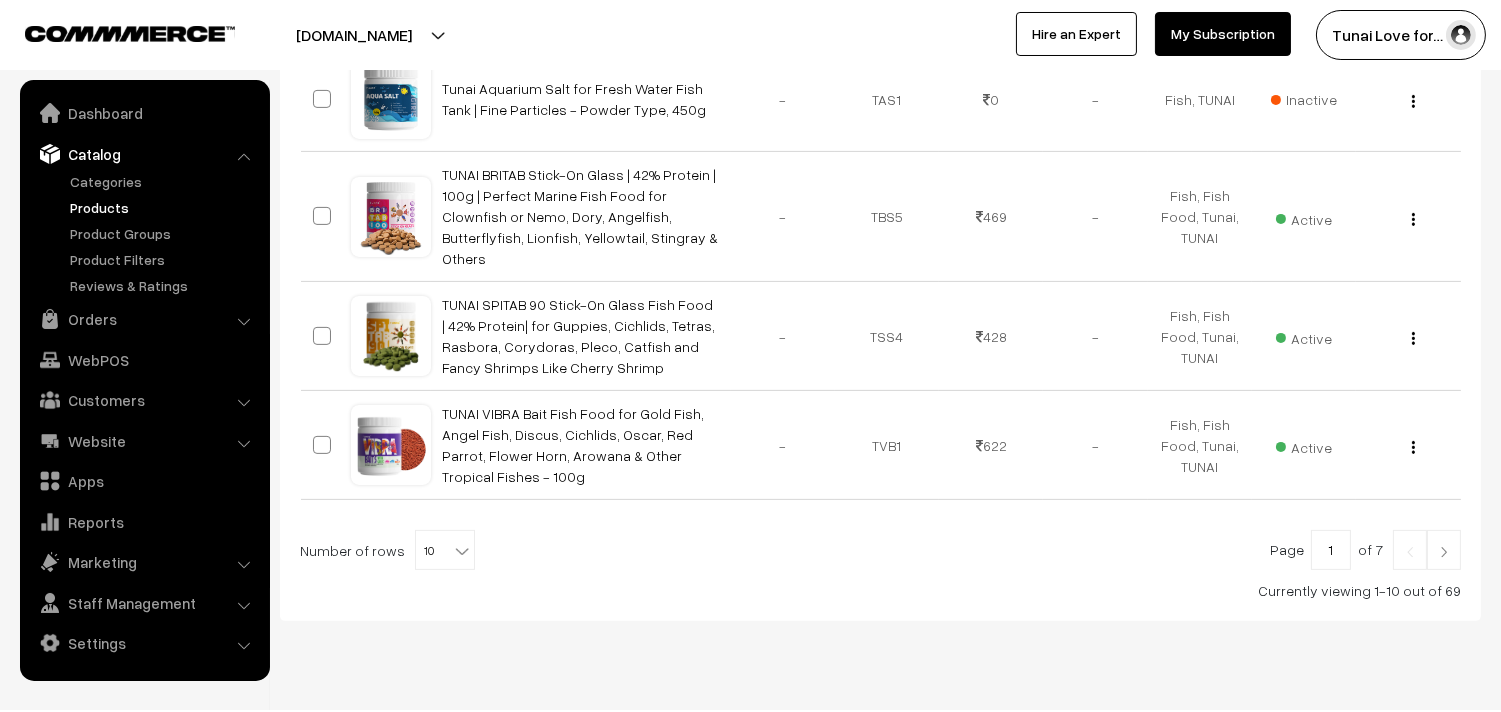 click at bounding box center [462, 551] 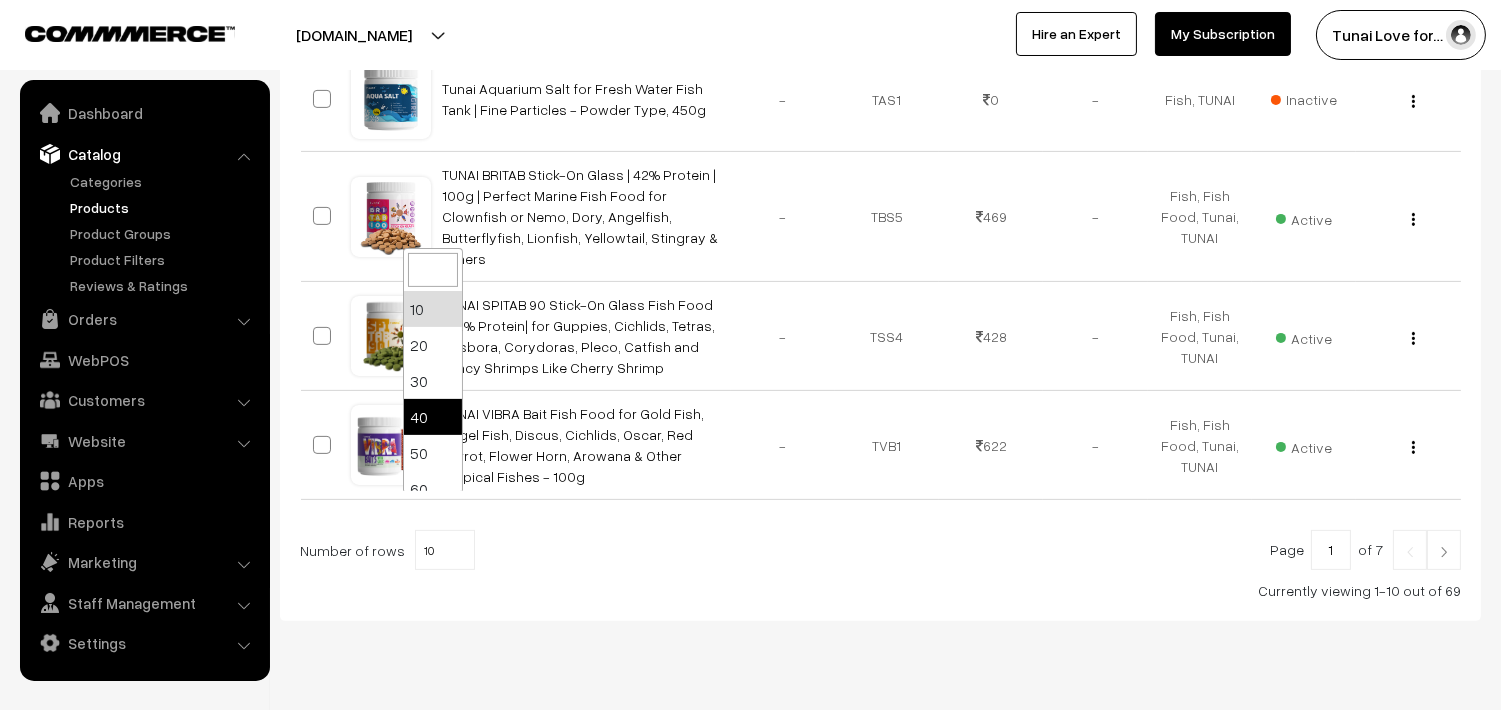 scroll, scrollTop: 158, scrollLeft: 0, axis: vertical 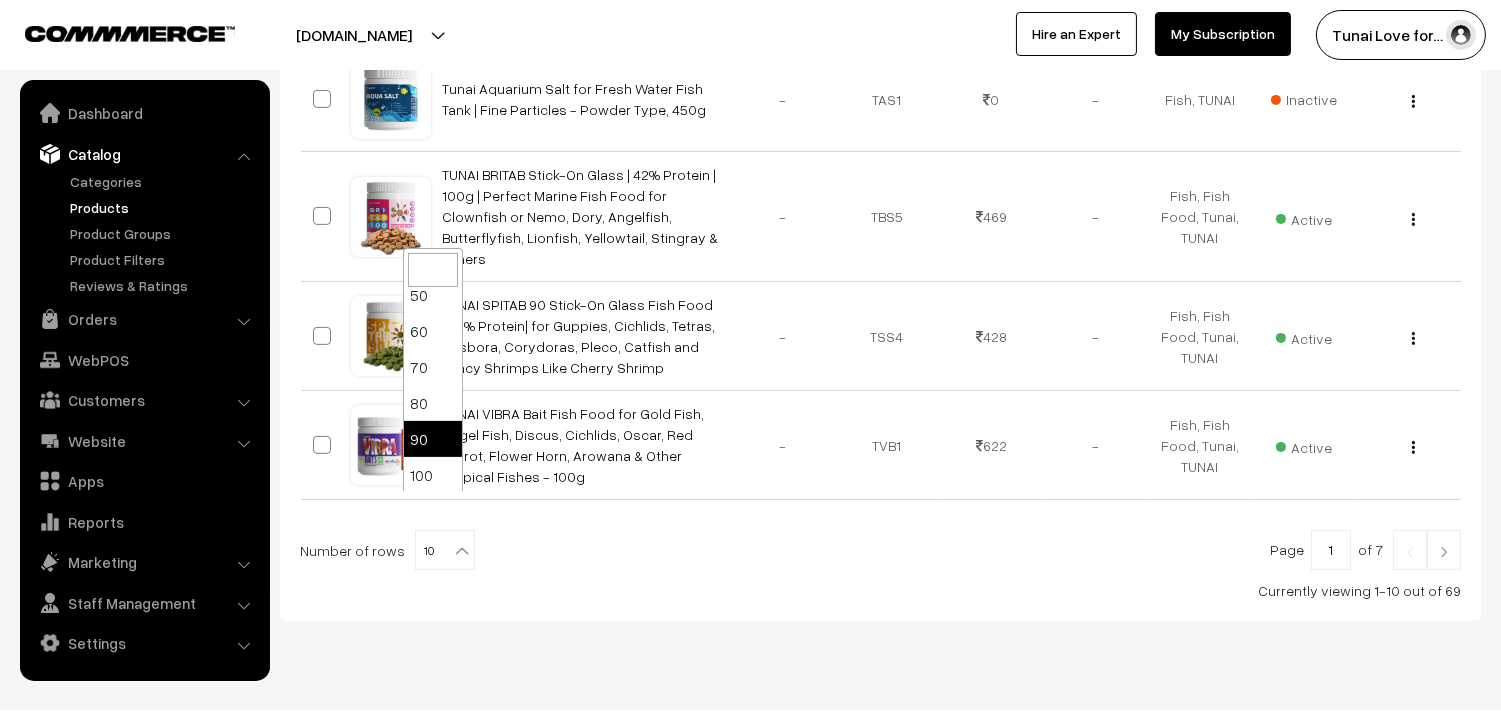 select on "90" 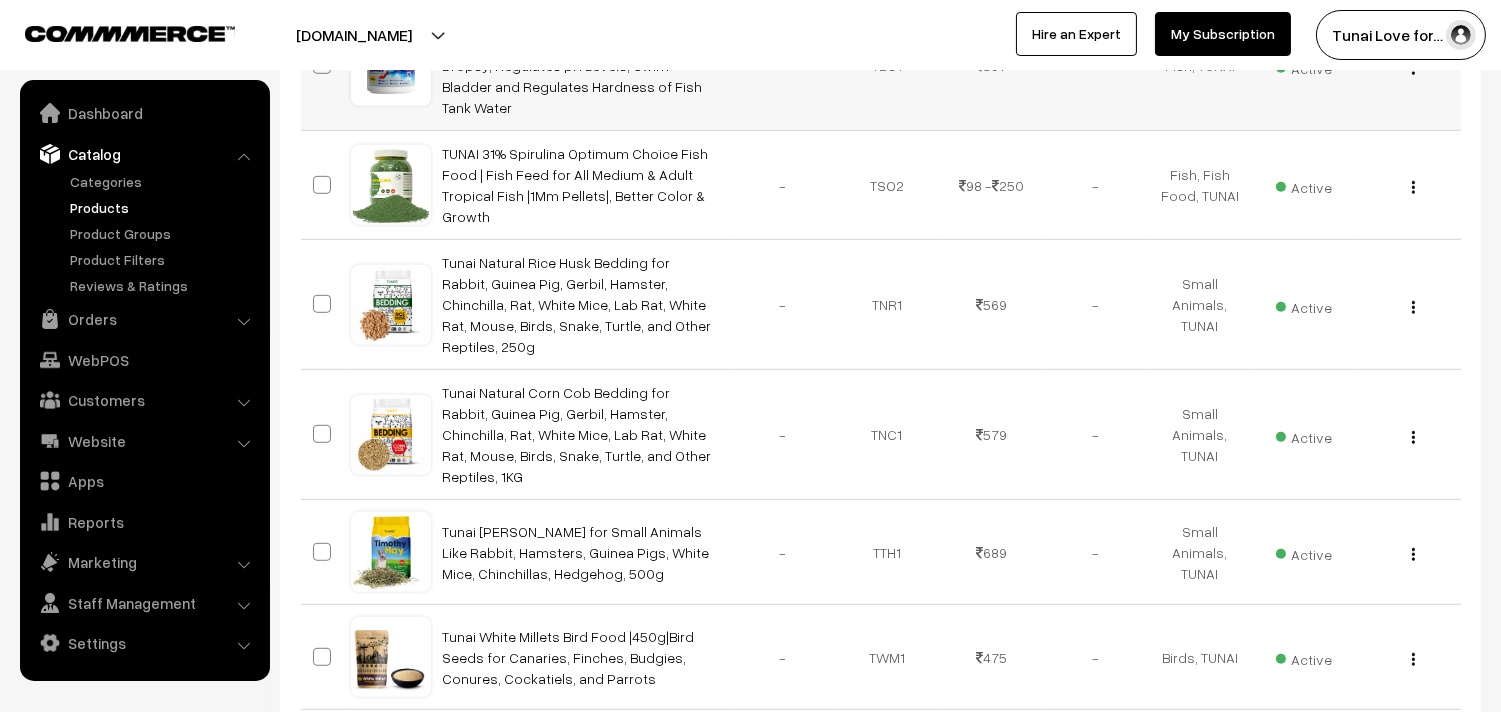 scroll, scrollTop: 2333, scrollLeft: 0, axis: vertical 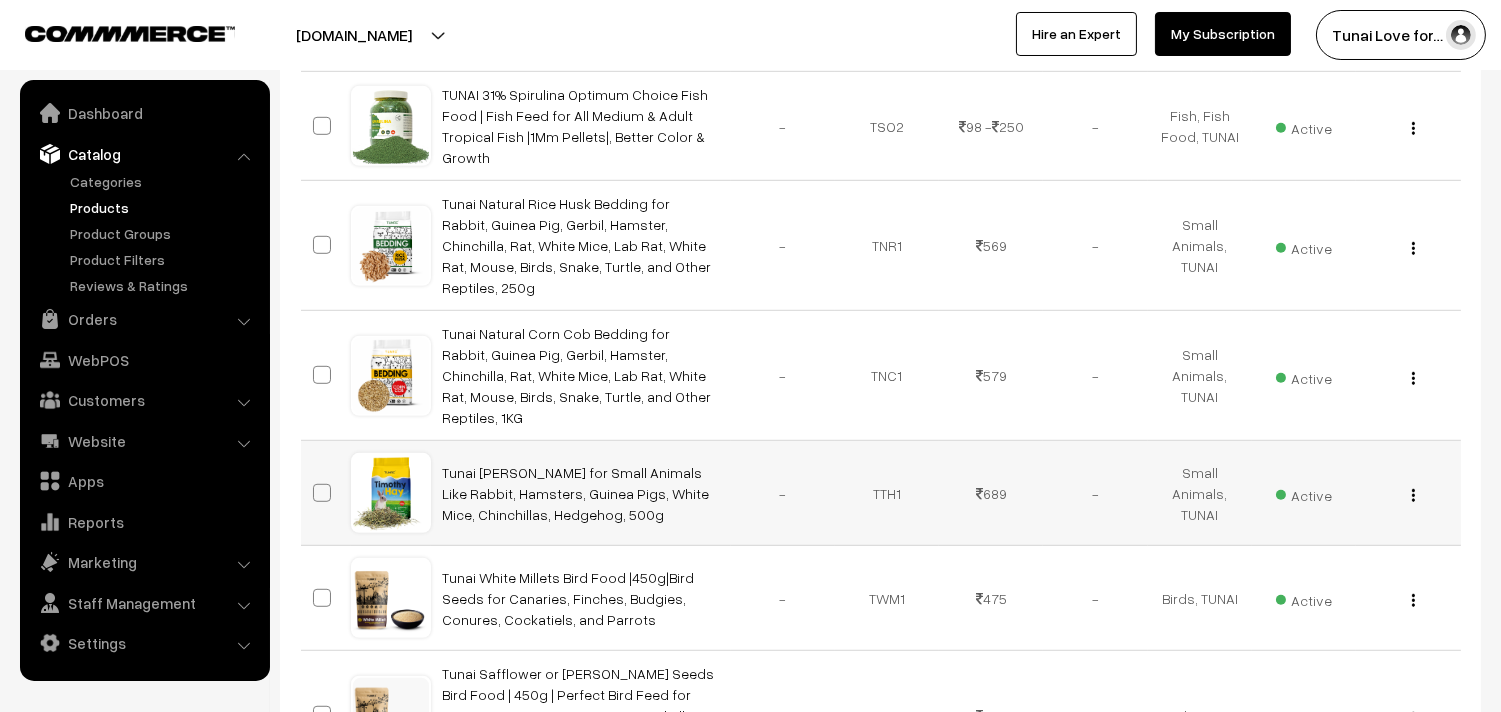 click at bounding box center [1413, 495] 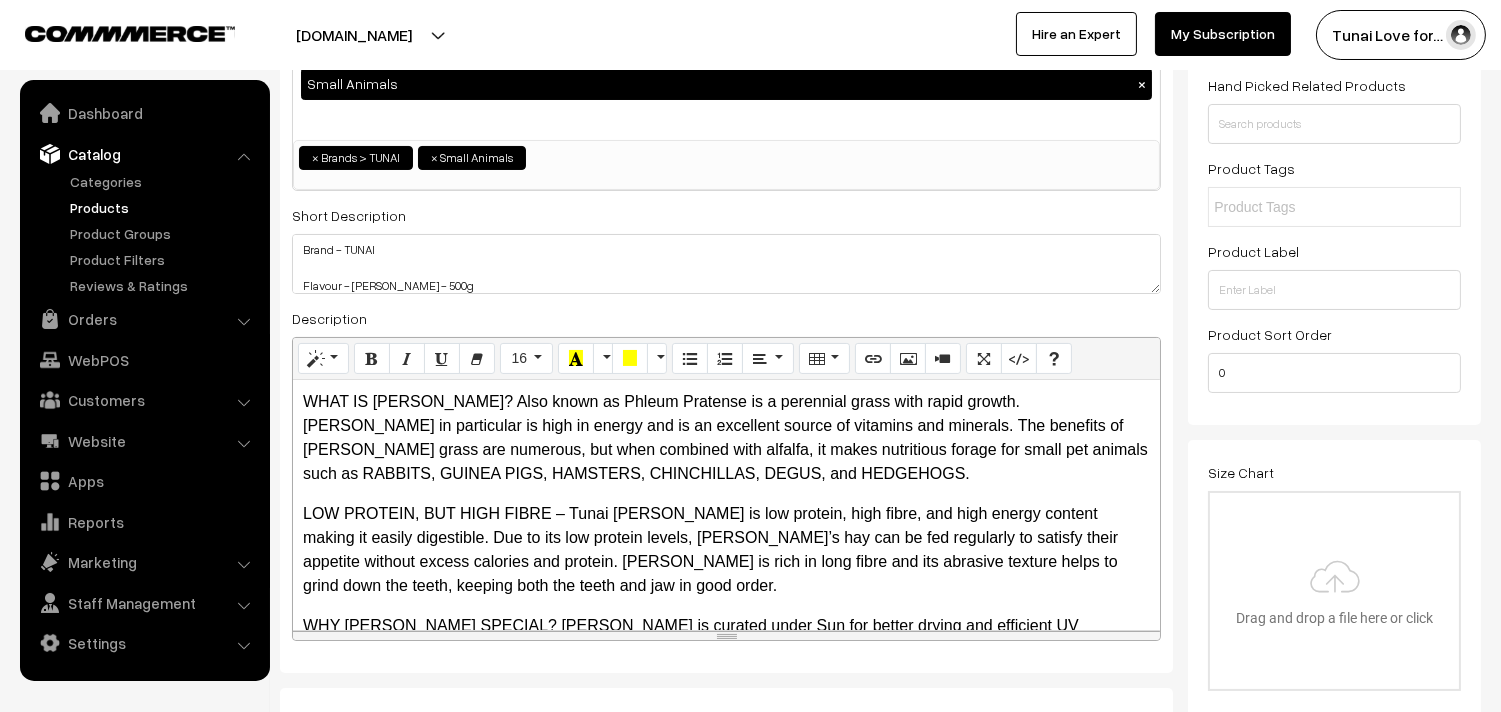 scroll, scrollTop: 333, scrollLeft: 0, axis: vertical 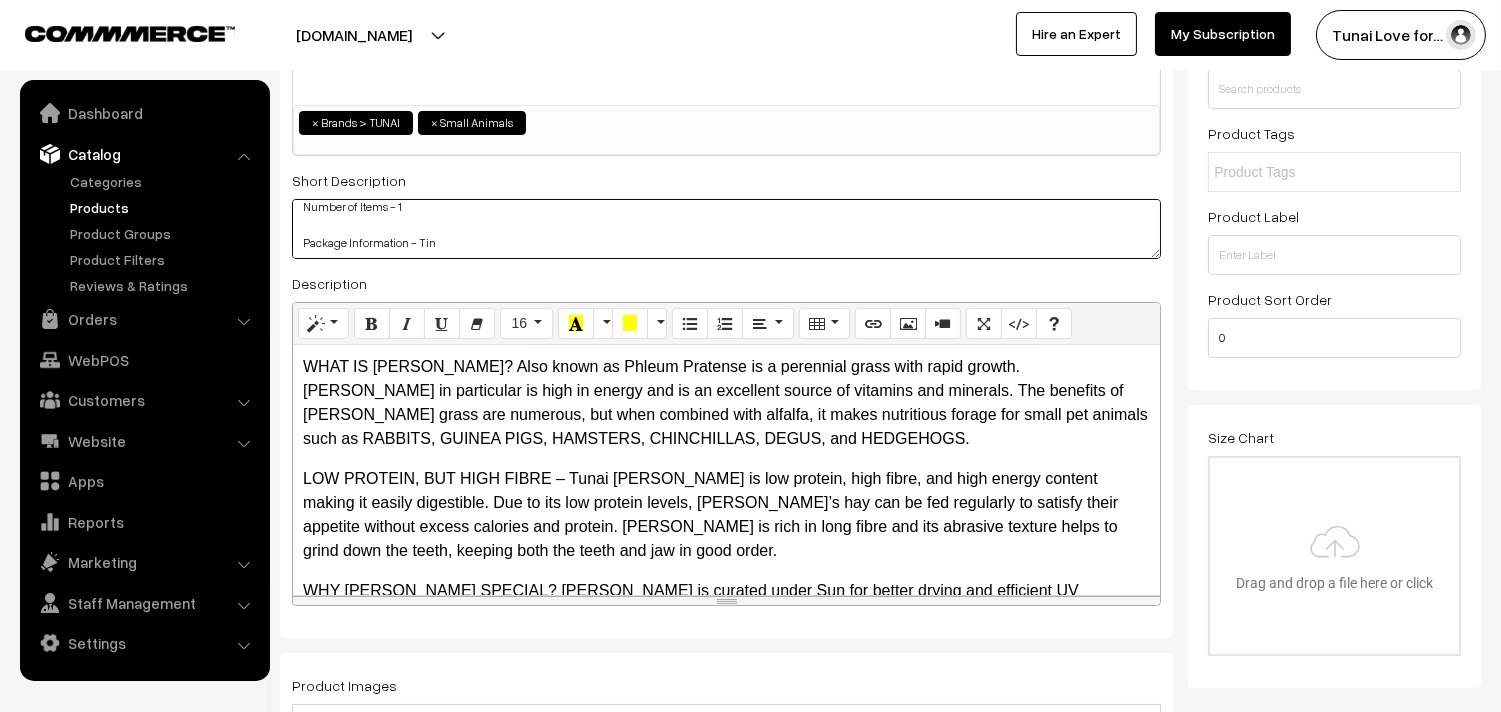 drag, startPoint x: 303, startPoint y: 214, endPoint x: 491, endPoint y: 294, distance: 204.31349 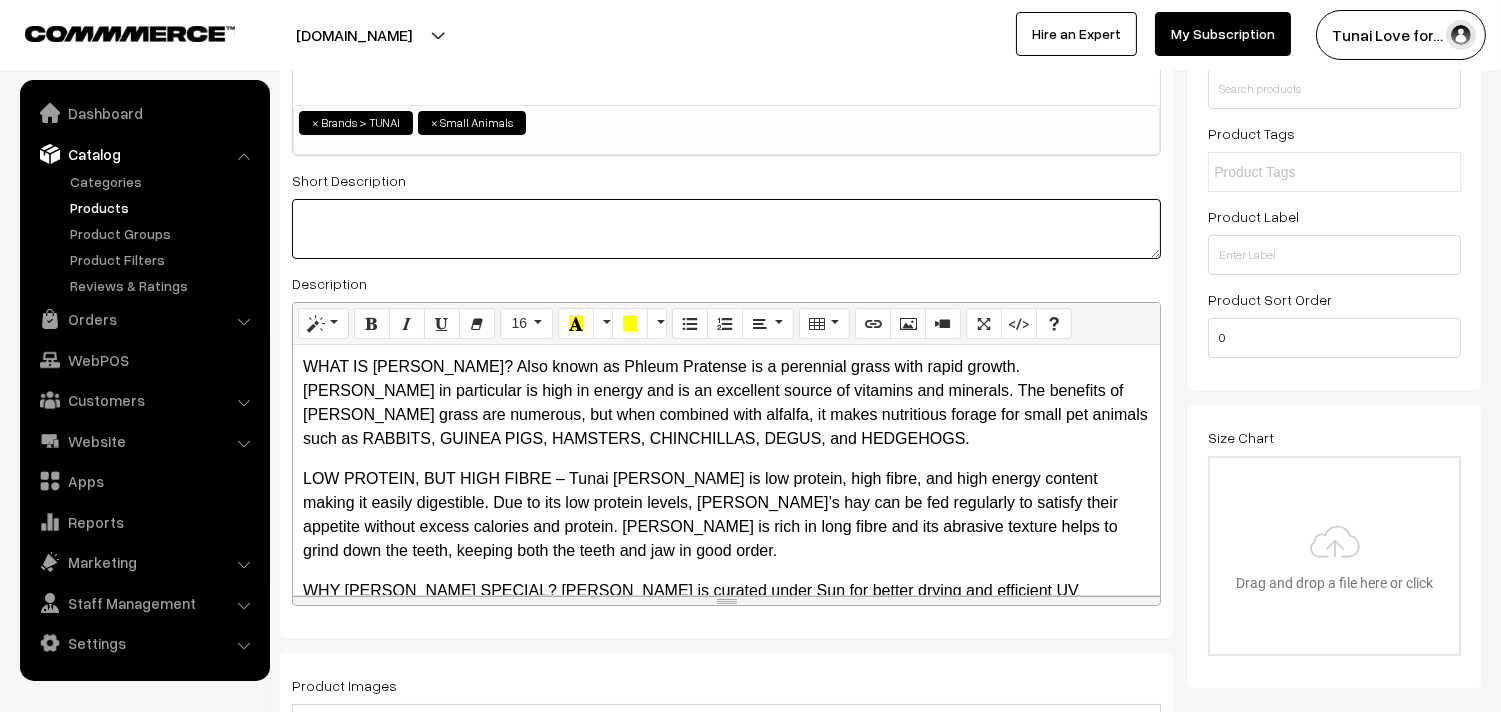 scroll, scrollTop: 0, scrollLeft: 0, axis: both 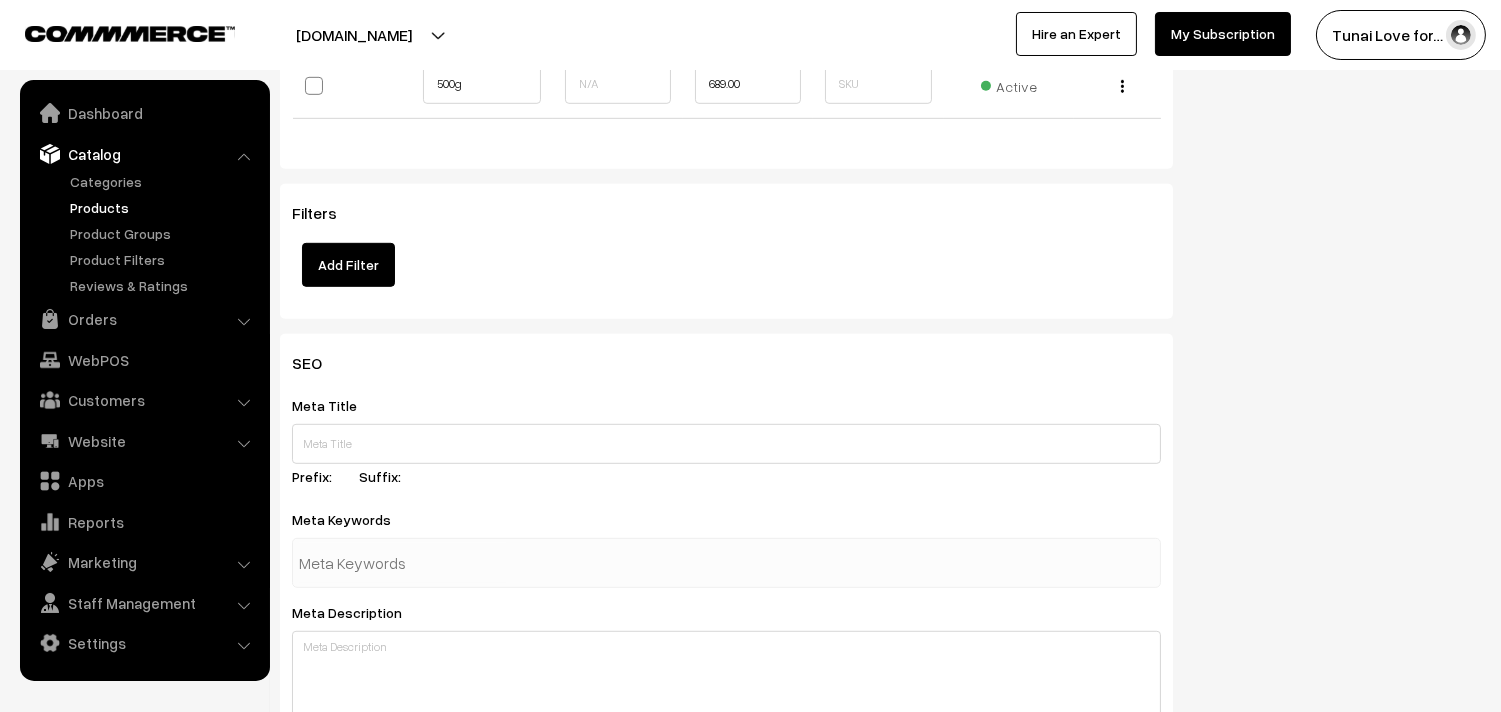 type 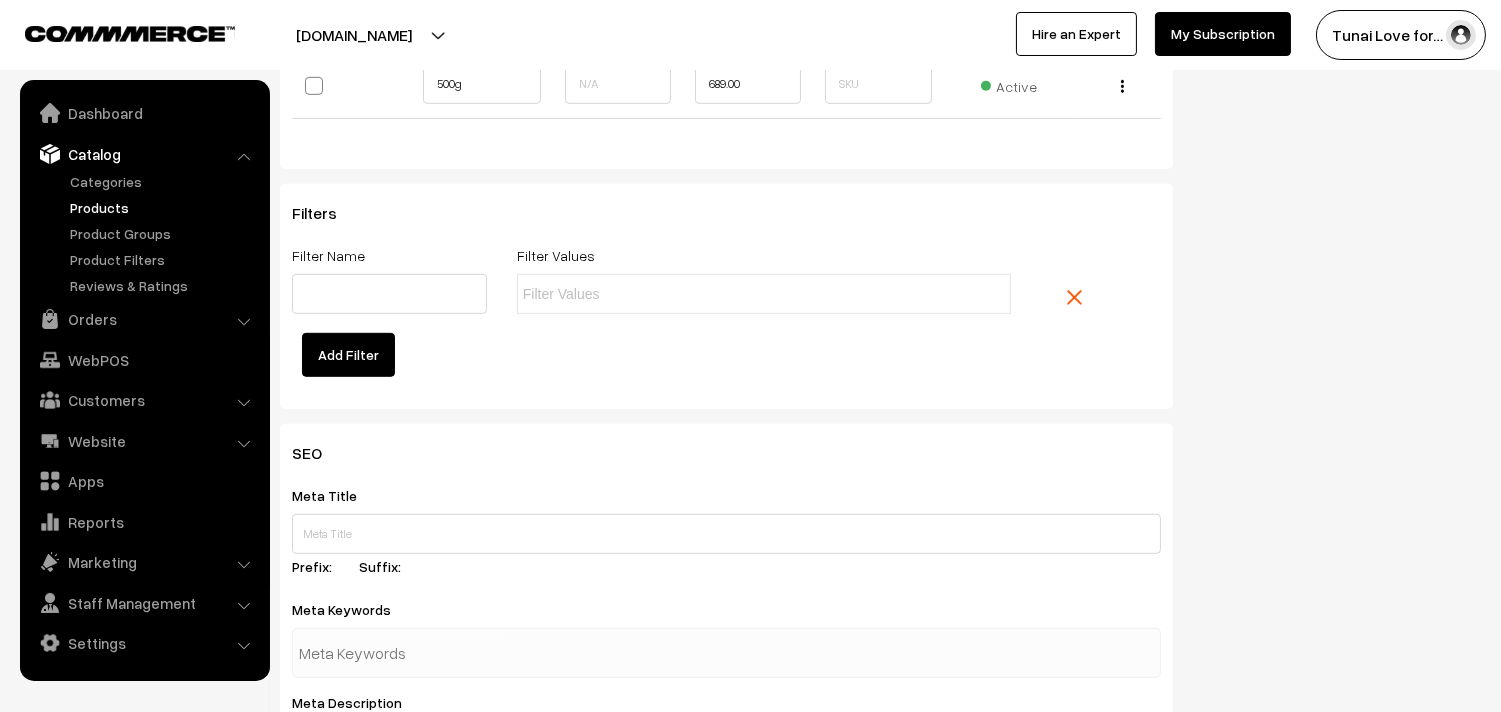 click at bounding box center (1074, 297) 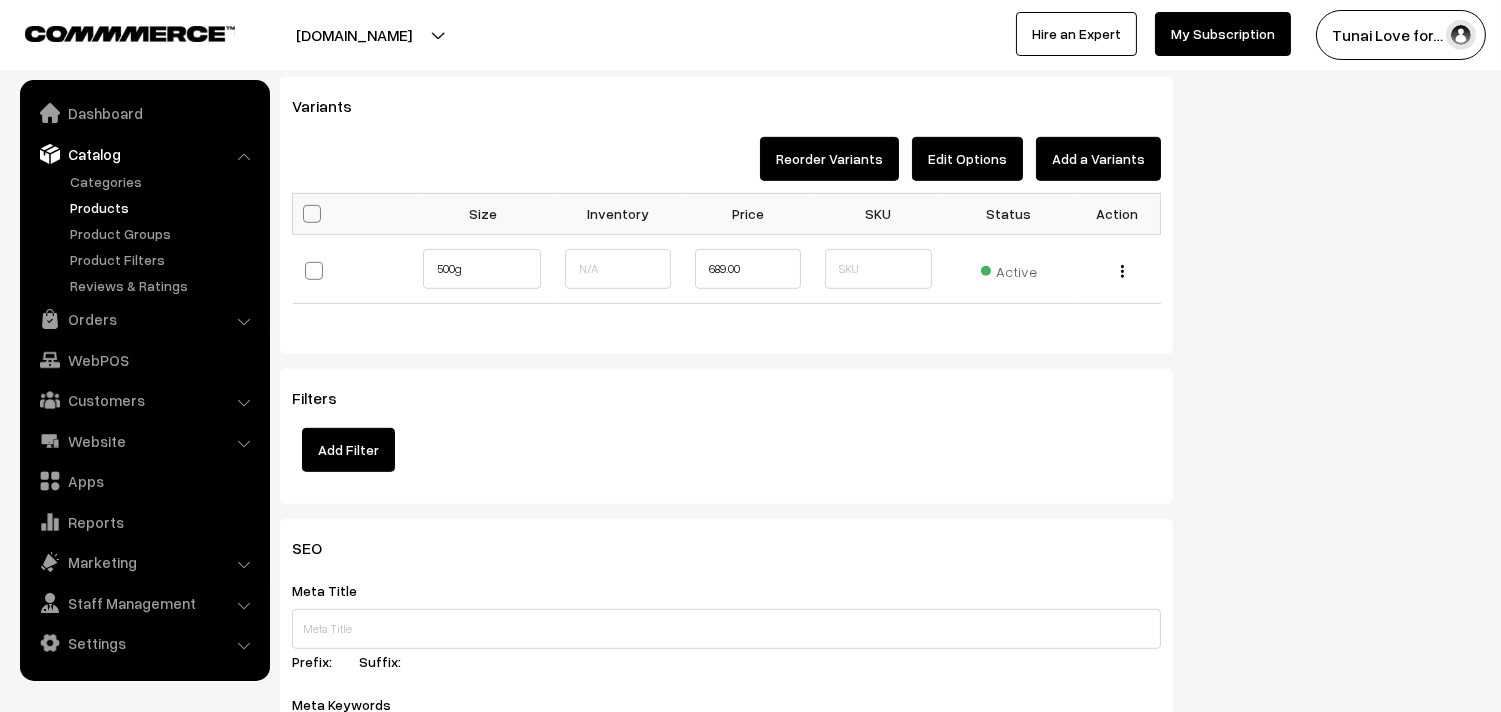 scroll, scrollTop: 2000, scrollLeft: 0, axis: vertical 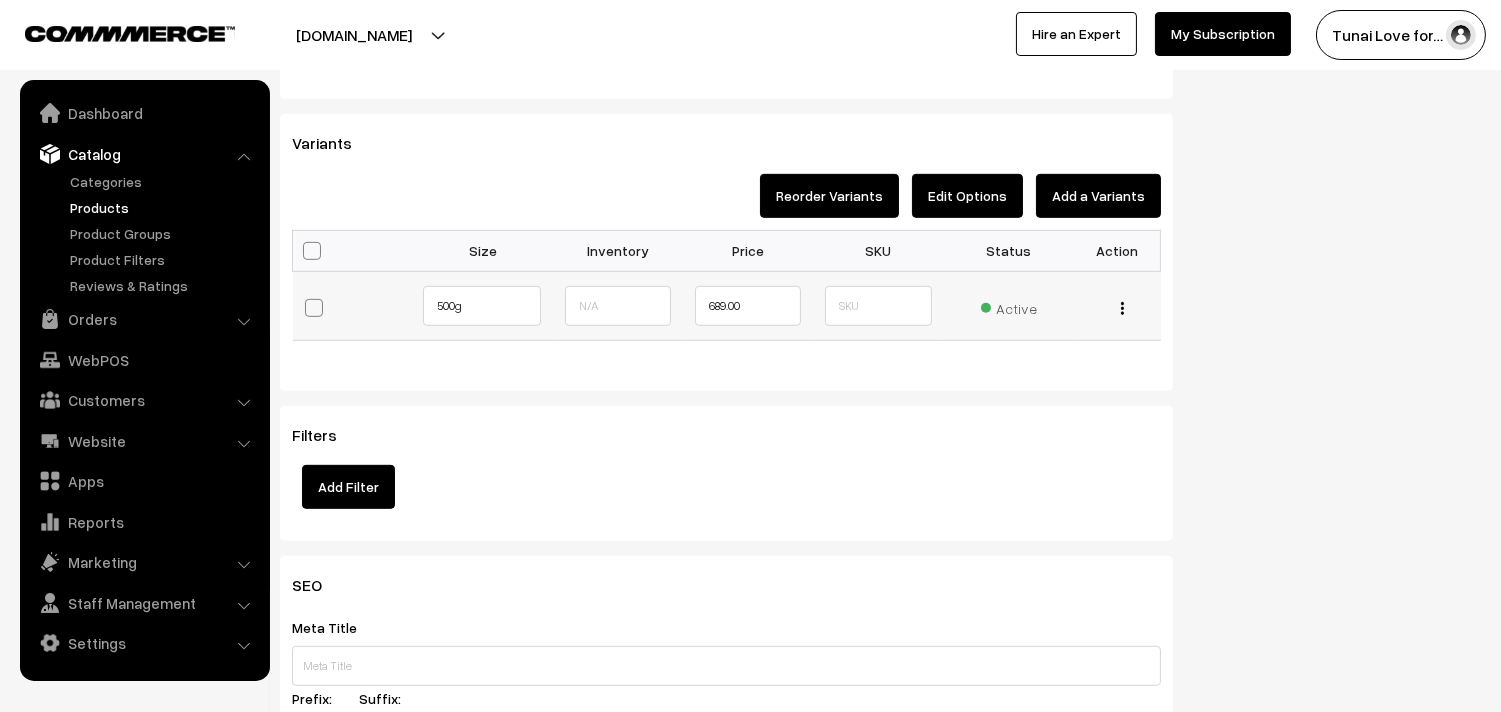 click on "Edit
Change to Bulk Price
Delete" at bounding box center [1117, 306] 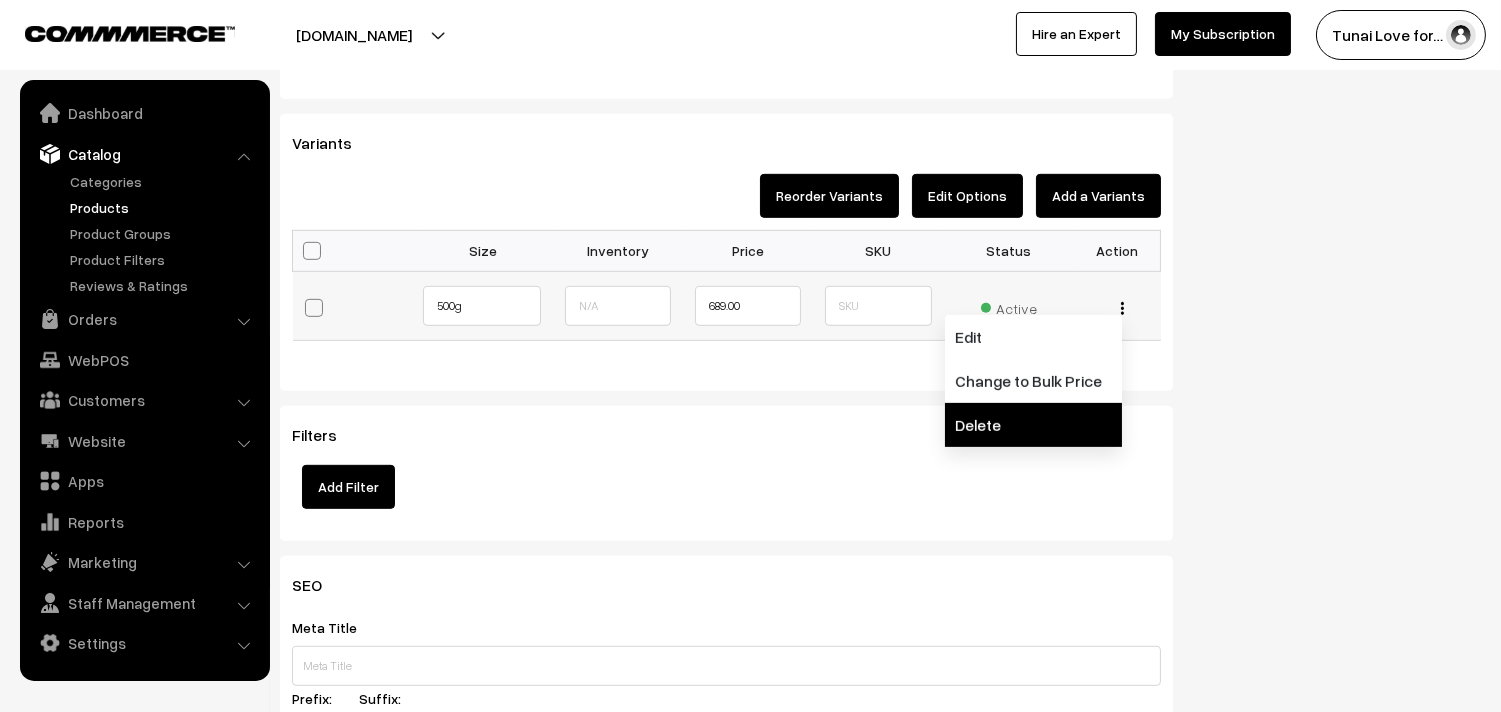 click on "Delete" at bounding box center [1033, 425] 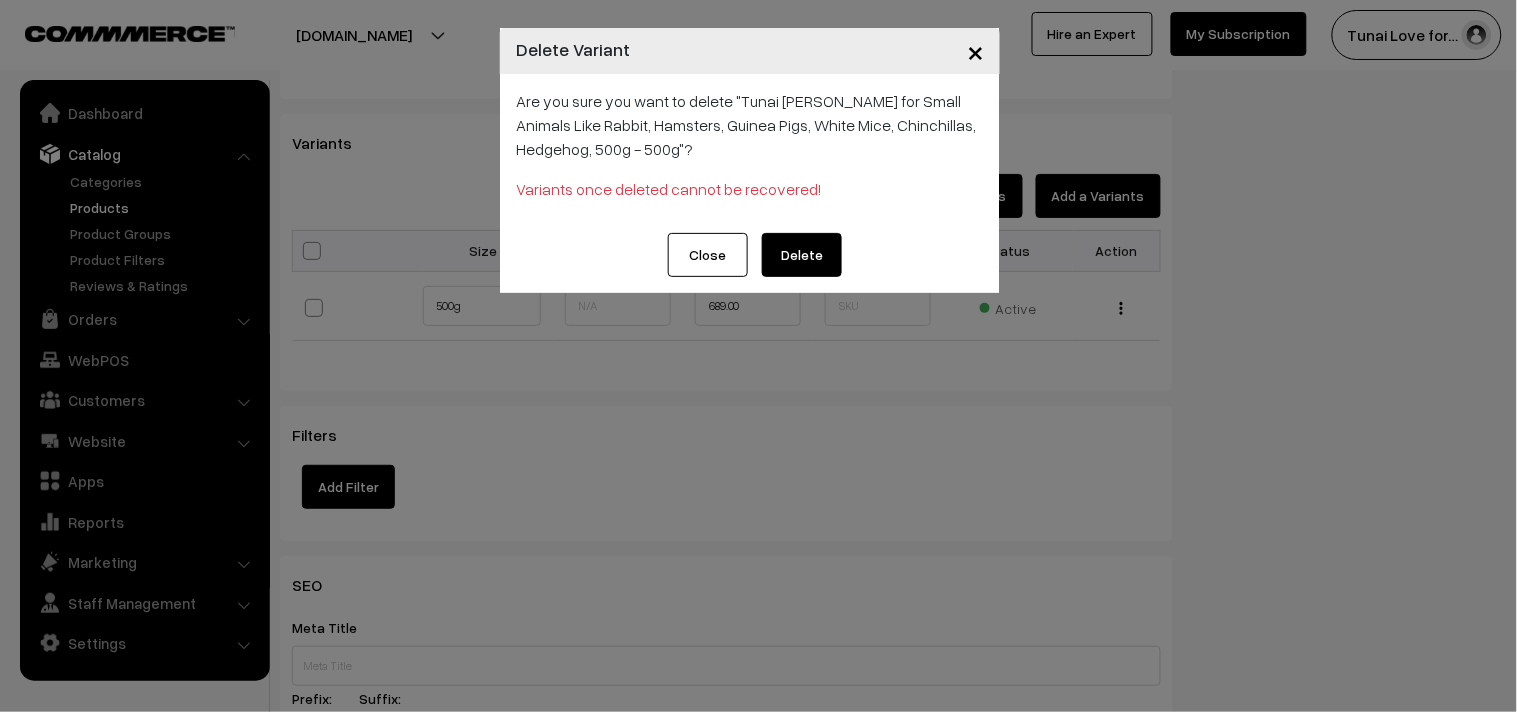 click on "Delete" at bounding box center (802, 255) 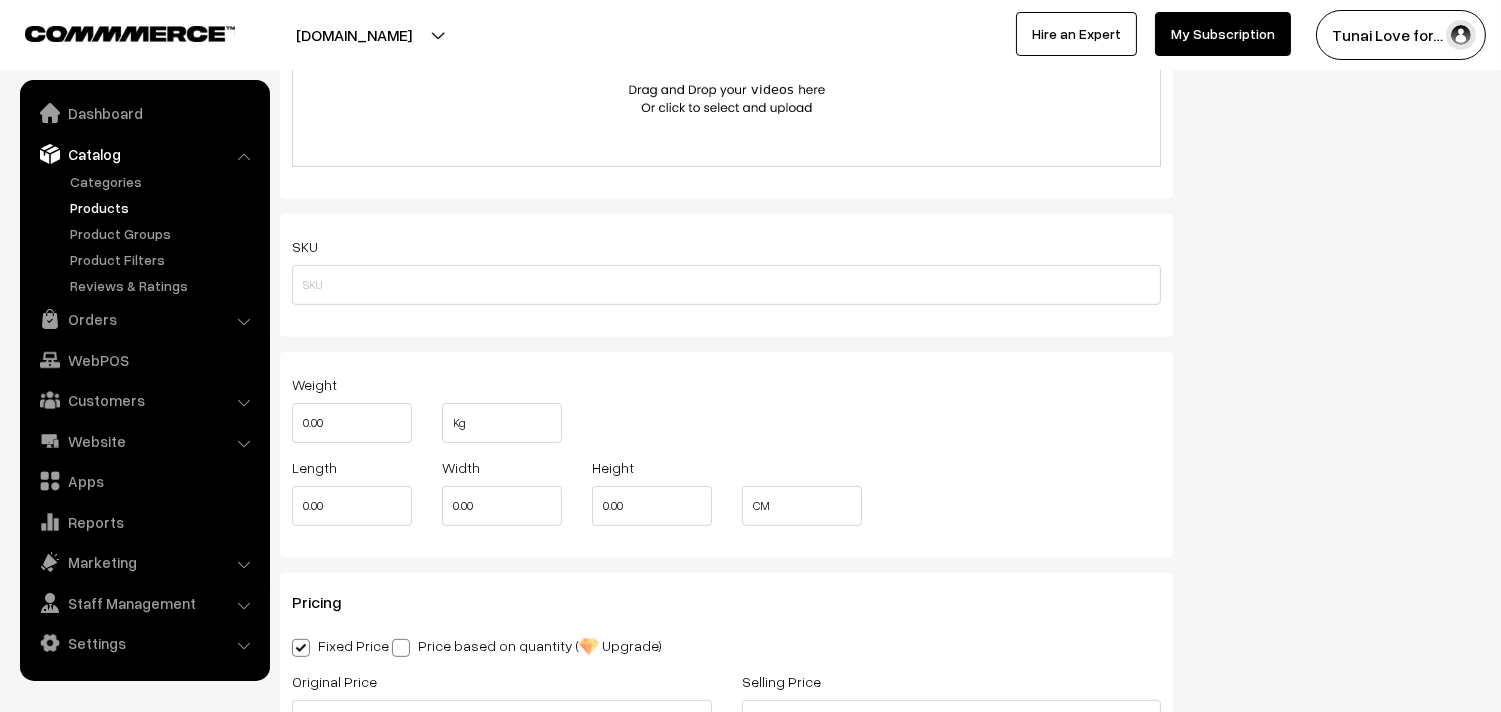 scroll, scrollTop: 1777, scrollLeft: 0, axis: vertical 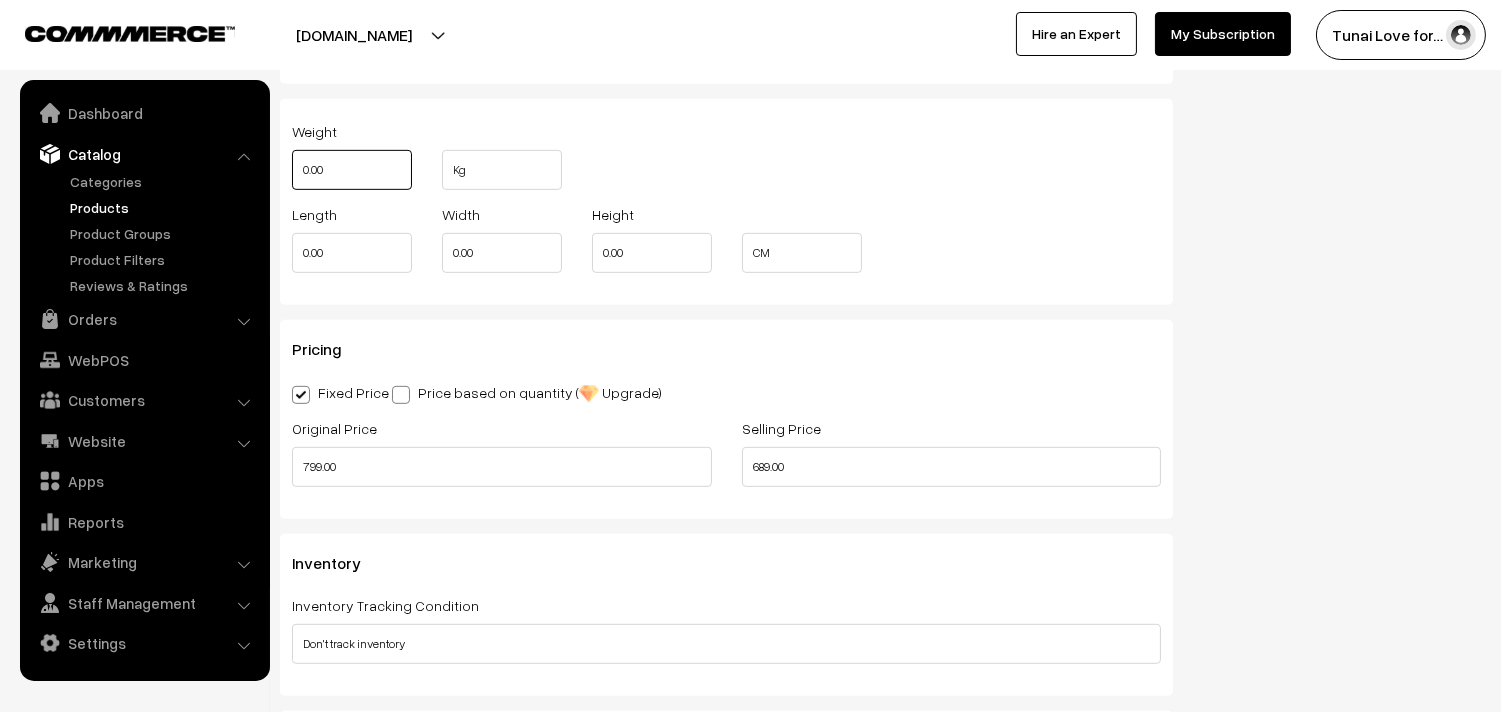 drag, startPoint x: 342, startPoint y: 174, endPoint x: 243, endPoint y: 168, distance: 99.18165 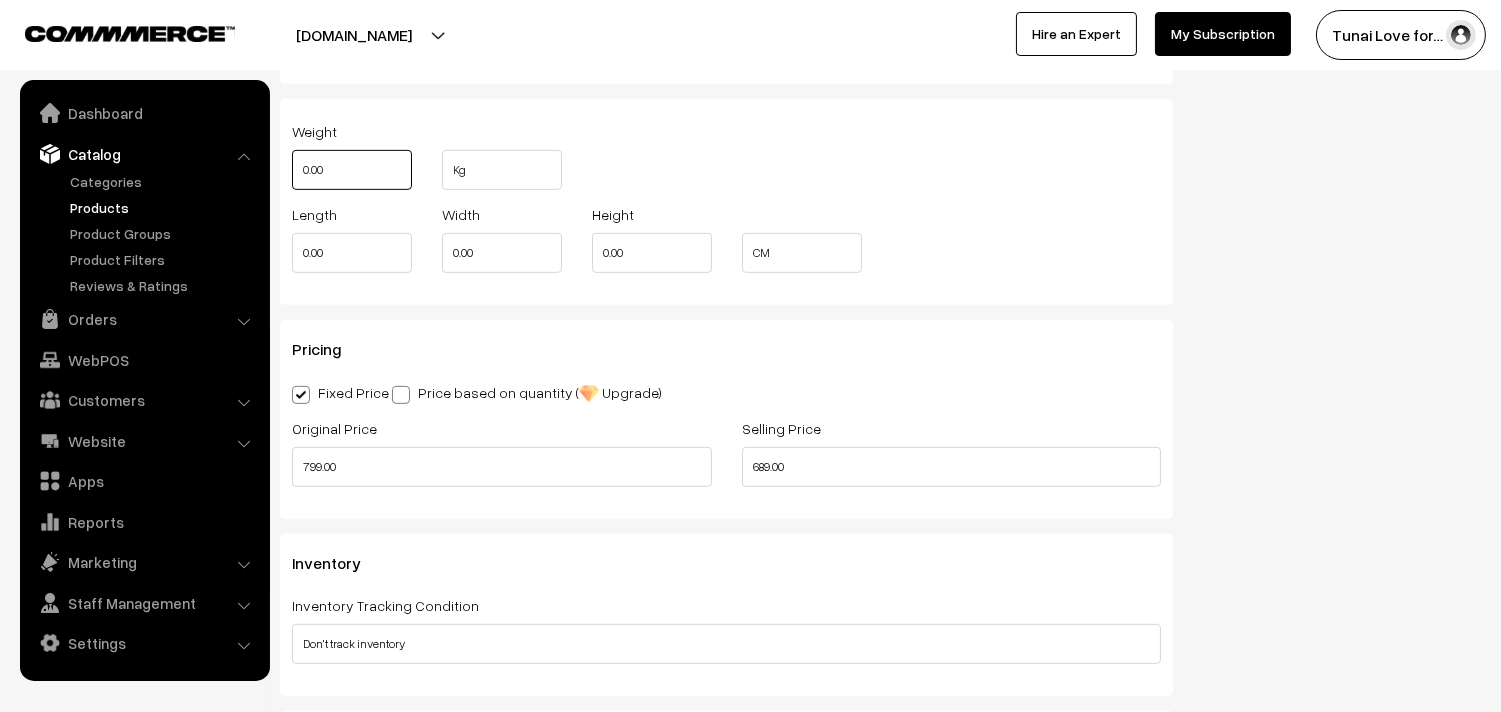 click on "Thank you for showing interest. Our team will call you shortly.
Close
[DOMAIN_NAME]
Go to Website
Create New Store
My Profile" at bounding box center (750, 84) 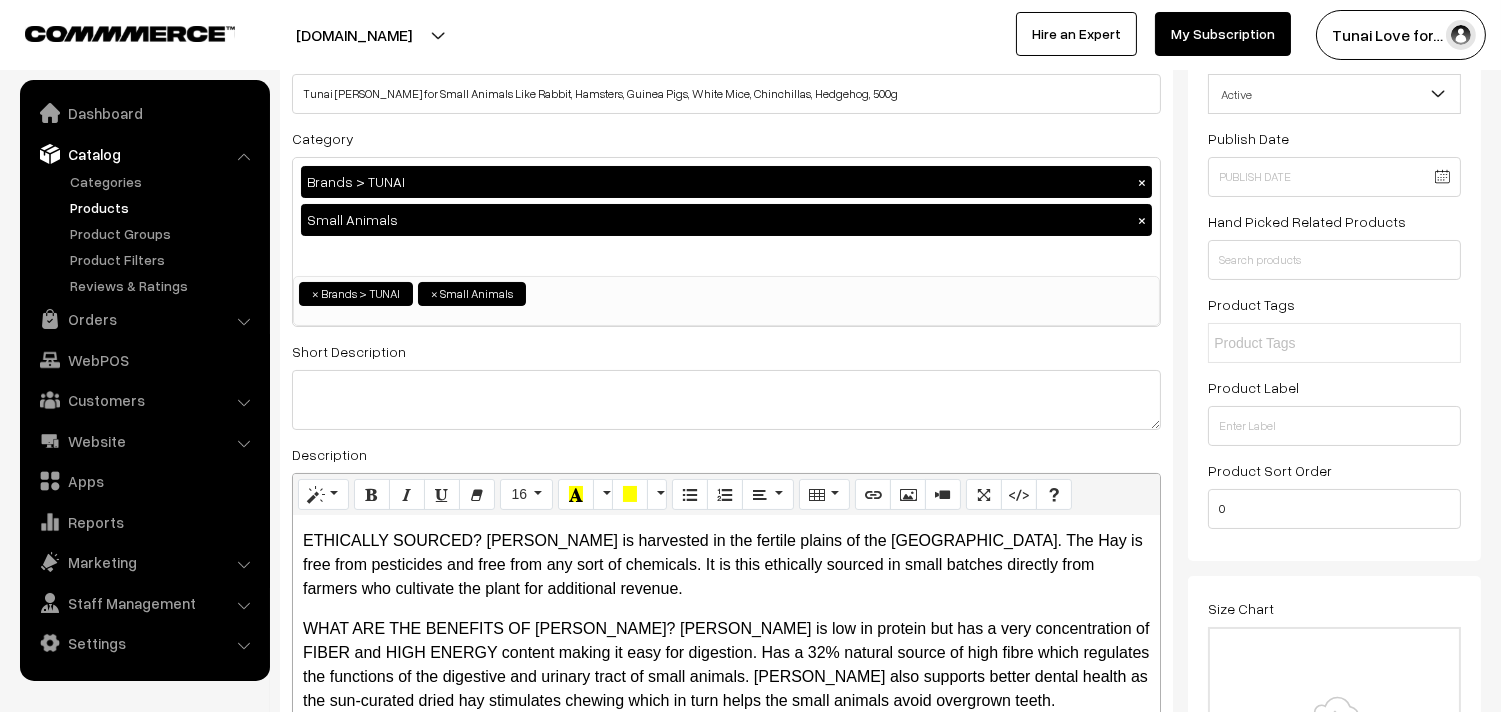 scroll, scrollTop: 0, scrollLeft: 0, axis: both 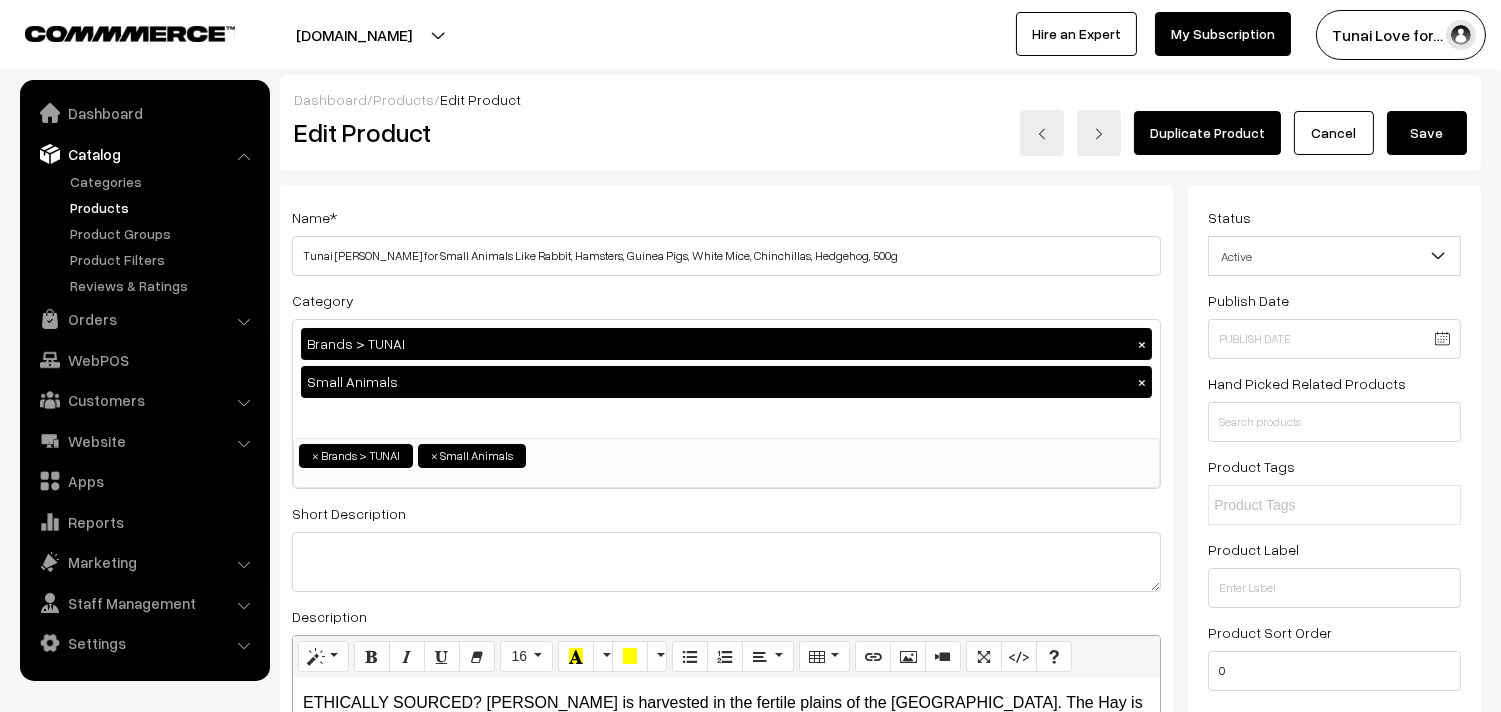 type on "0.5" 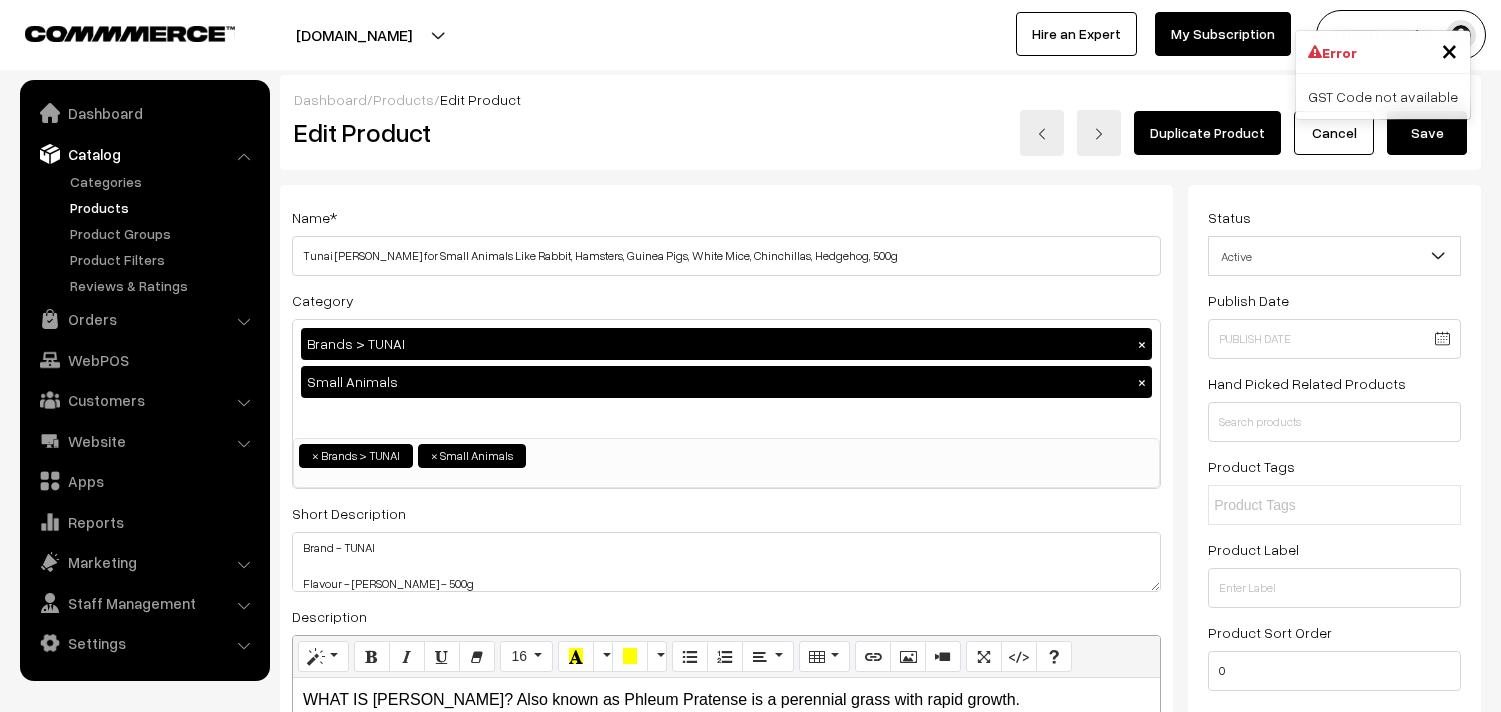 scroll, scrollTop: 0, scrollLeft: 0, axis: both 